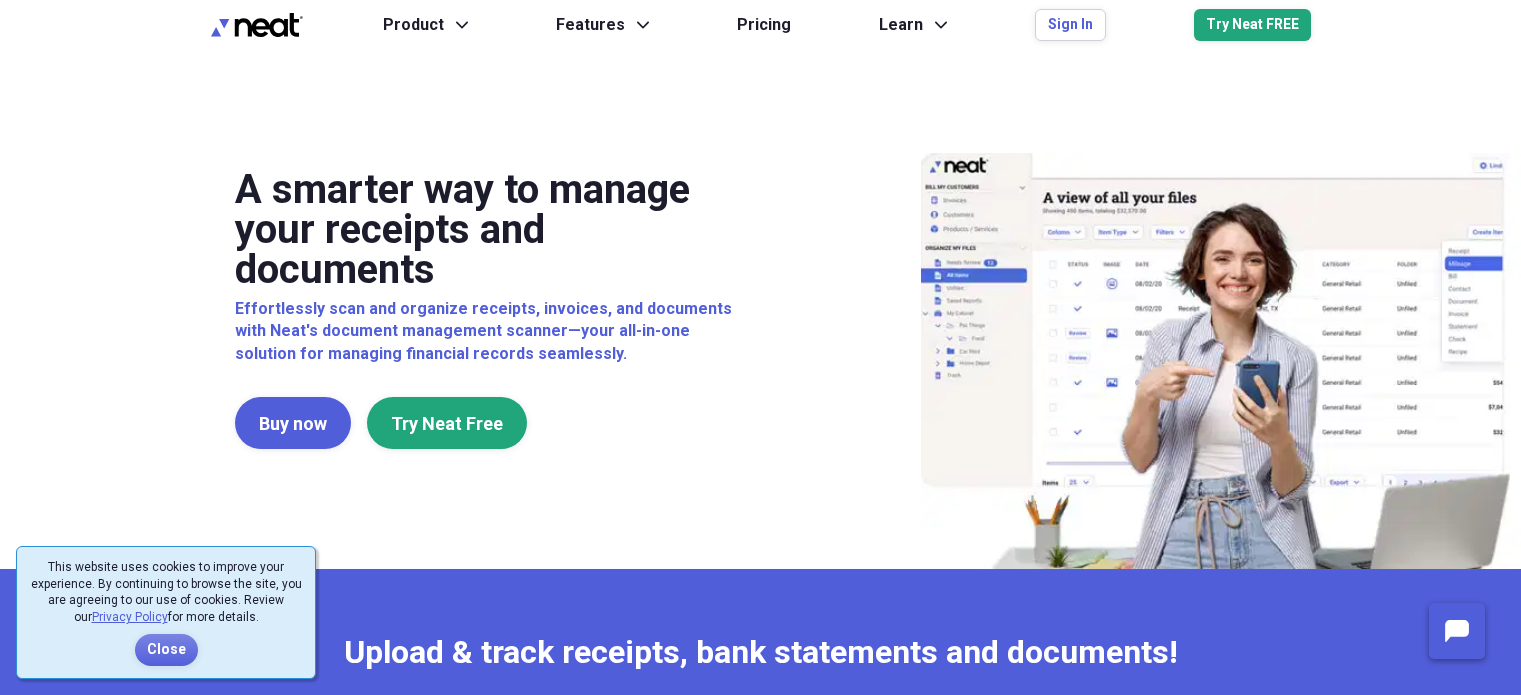 scroll, scrollTop: 0, scrollLeft: 0, axis: both 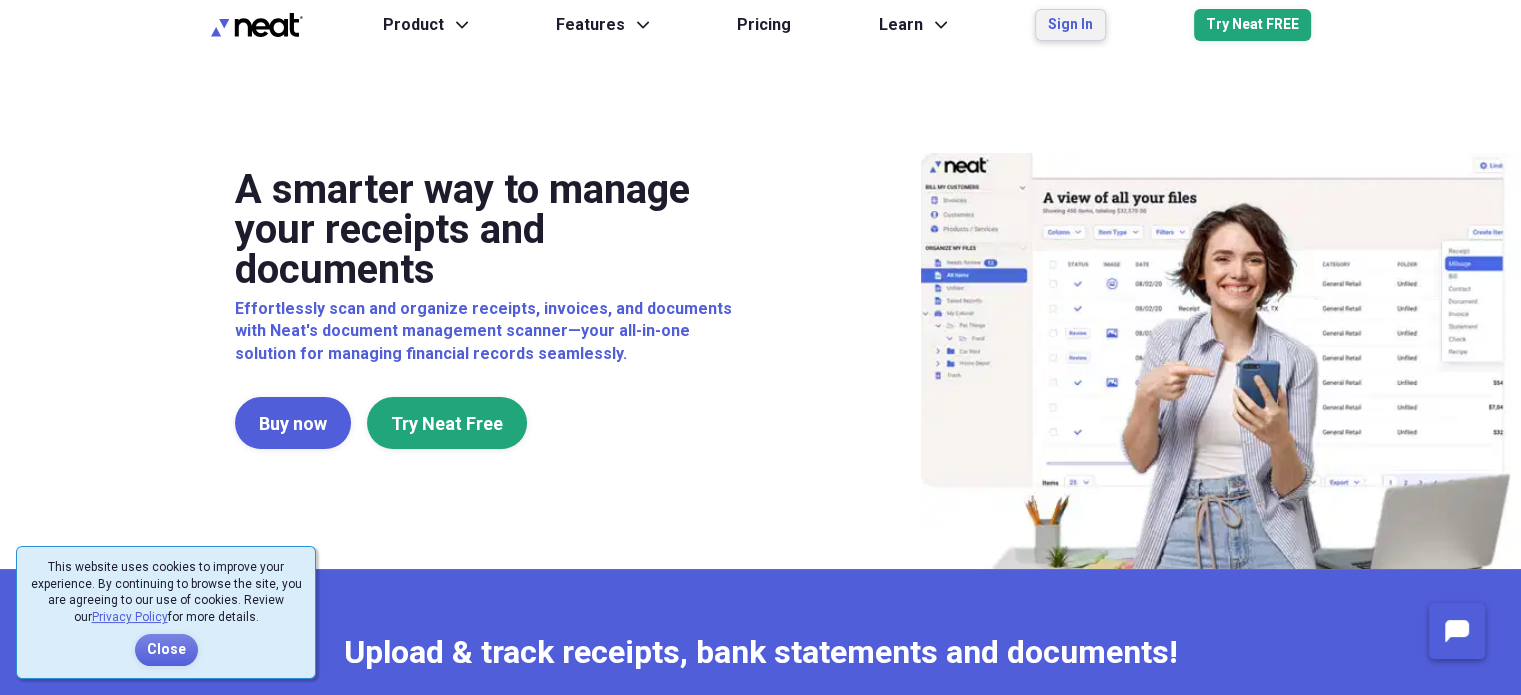 click on "Sign In" at bounding box center (1070, 25) 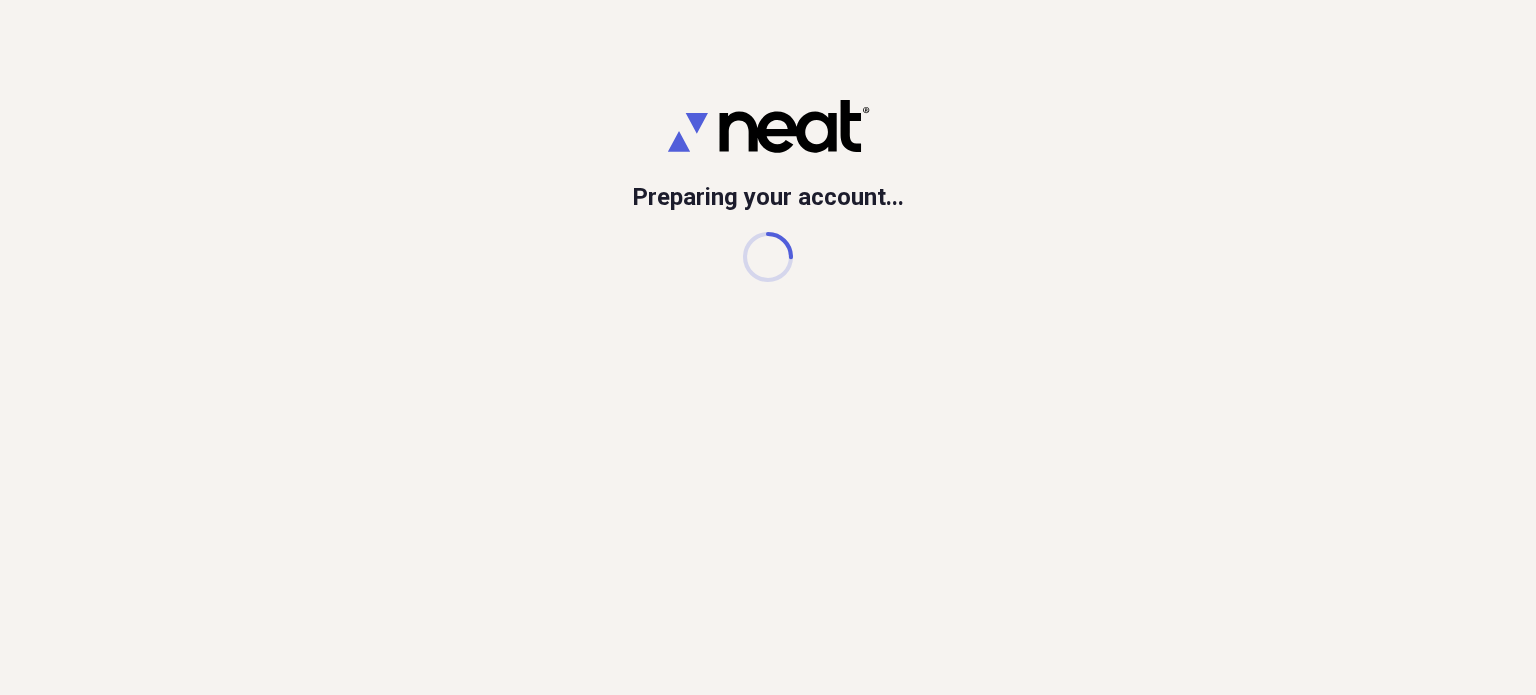scroll, scrollTop: 0, scrollLeft: 0, axis: both 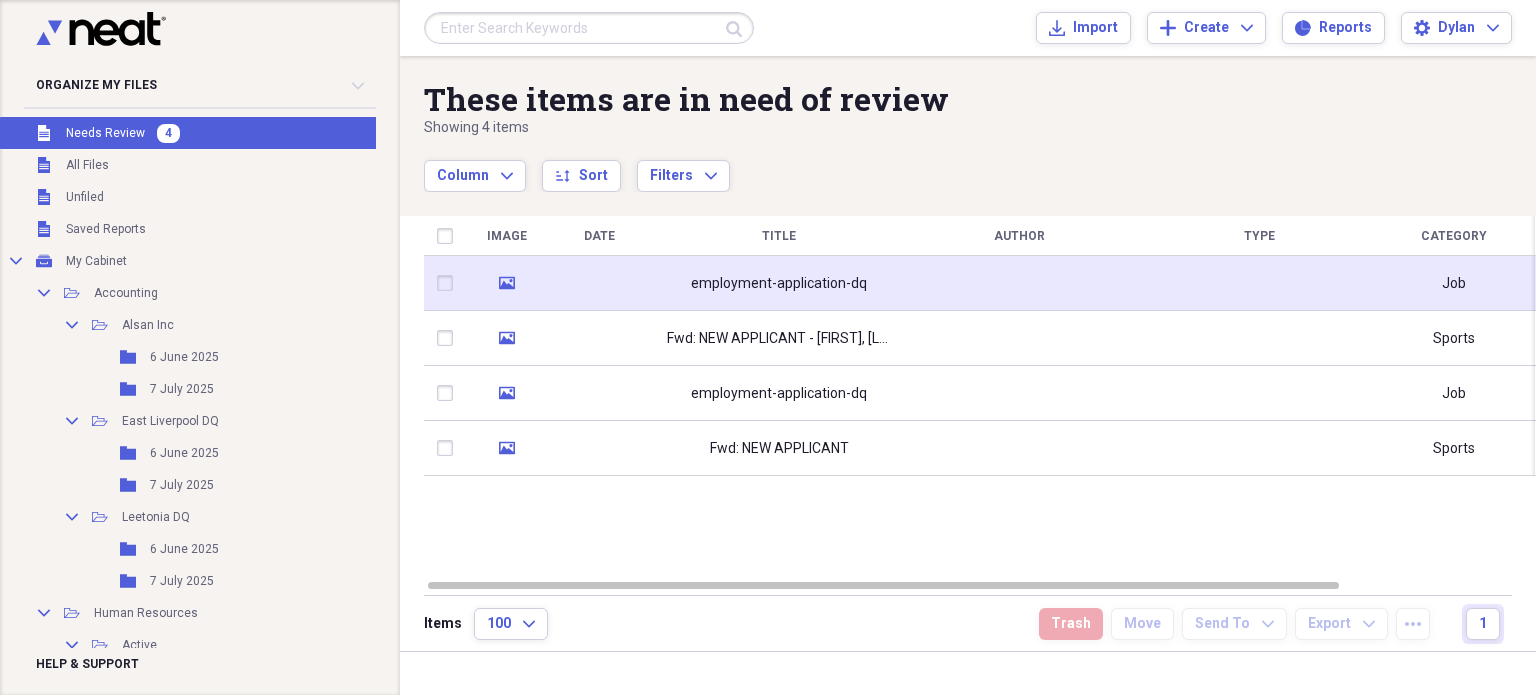 click on "employment-application-dq" at bounding box center (779, 284) 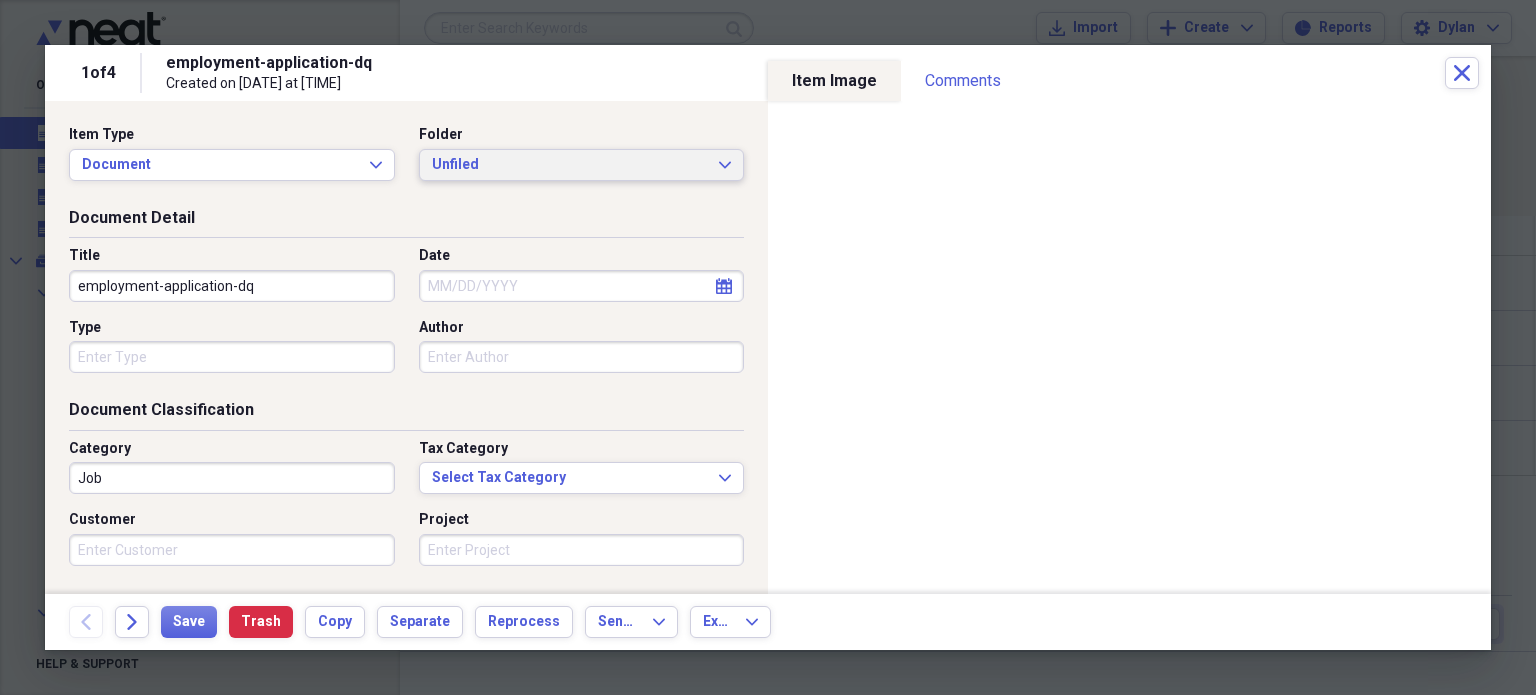 click on "Unfiled" at bounding box center [570, 165] 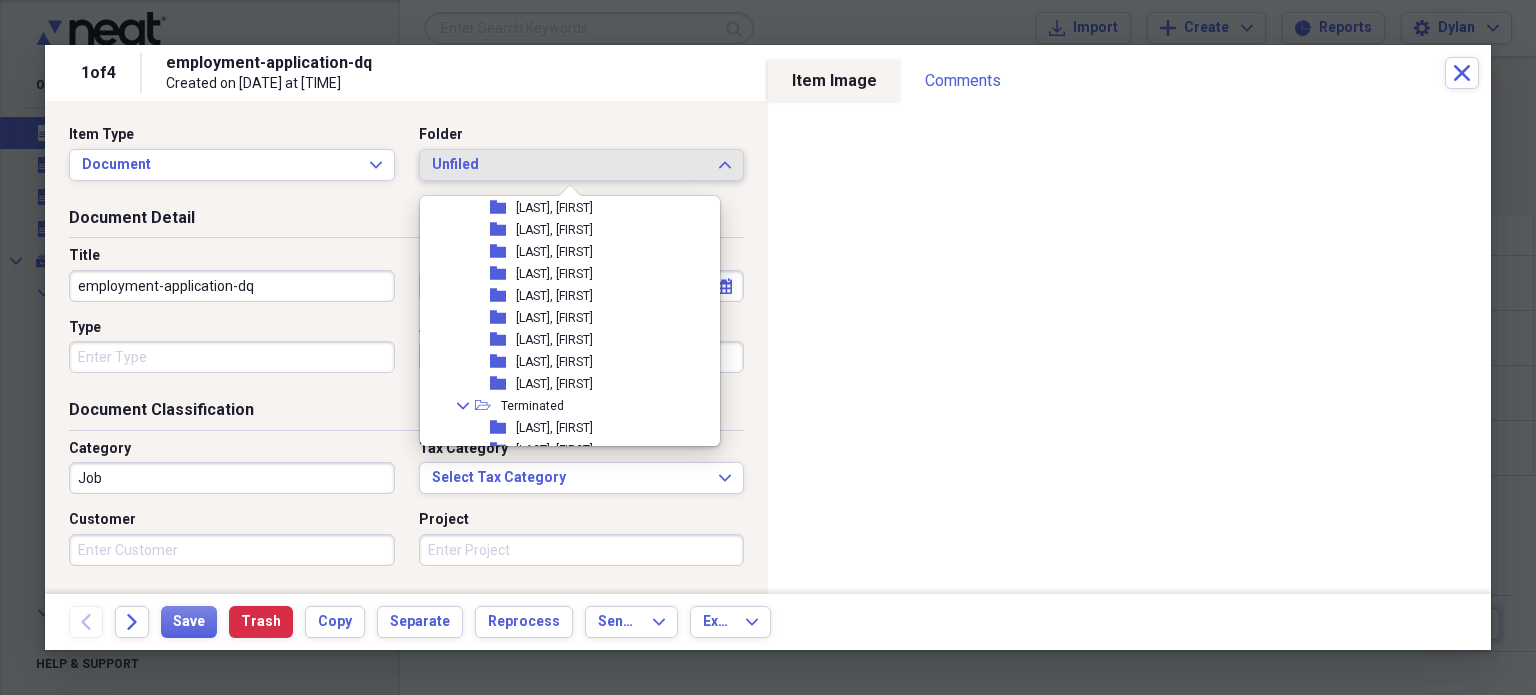 scroll, scrollTop: 631, scrollLeft: 0, axis: vertical 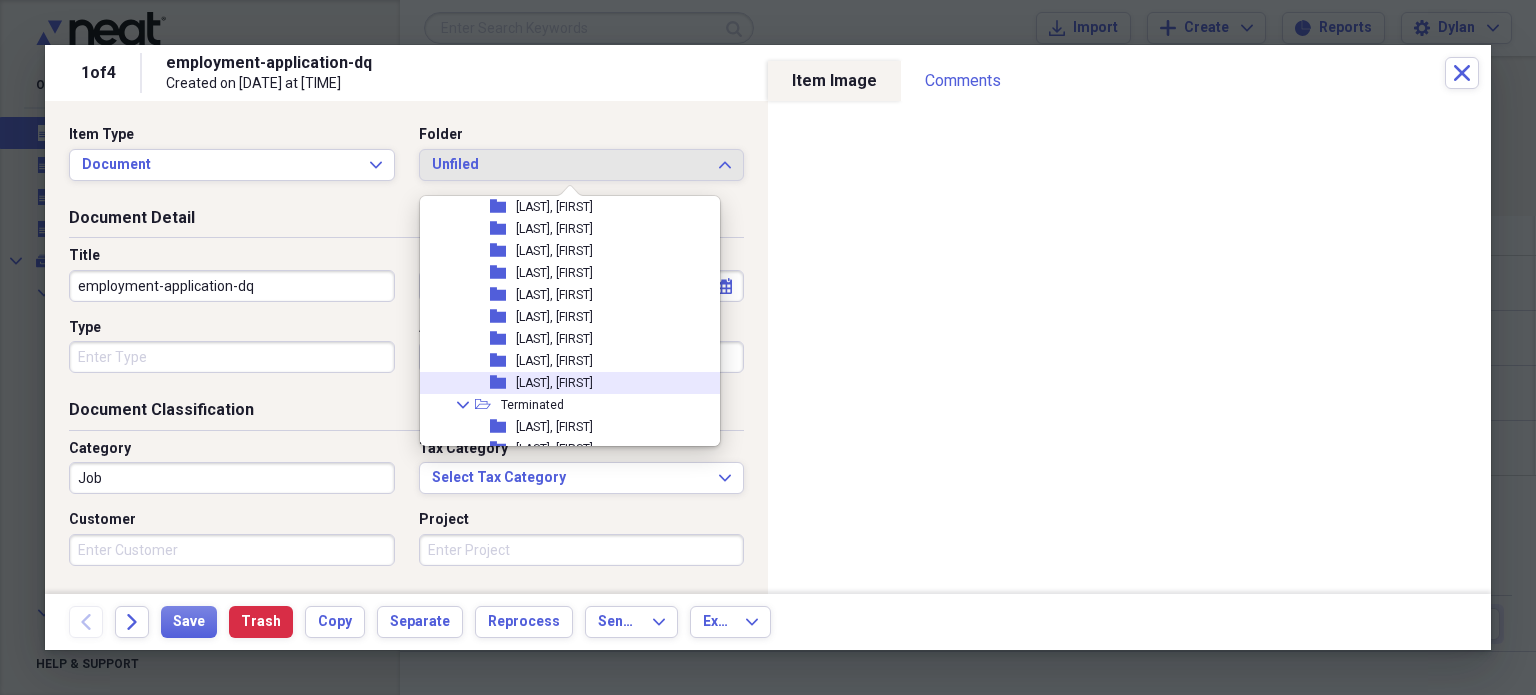 click on "[LAST], [FIRST]" at bounding box center [554, 383] 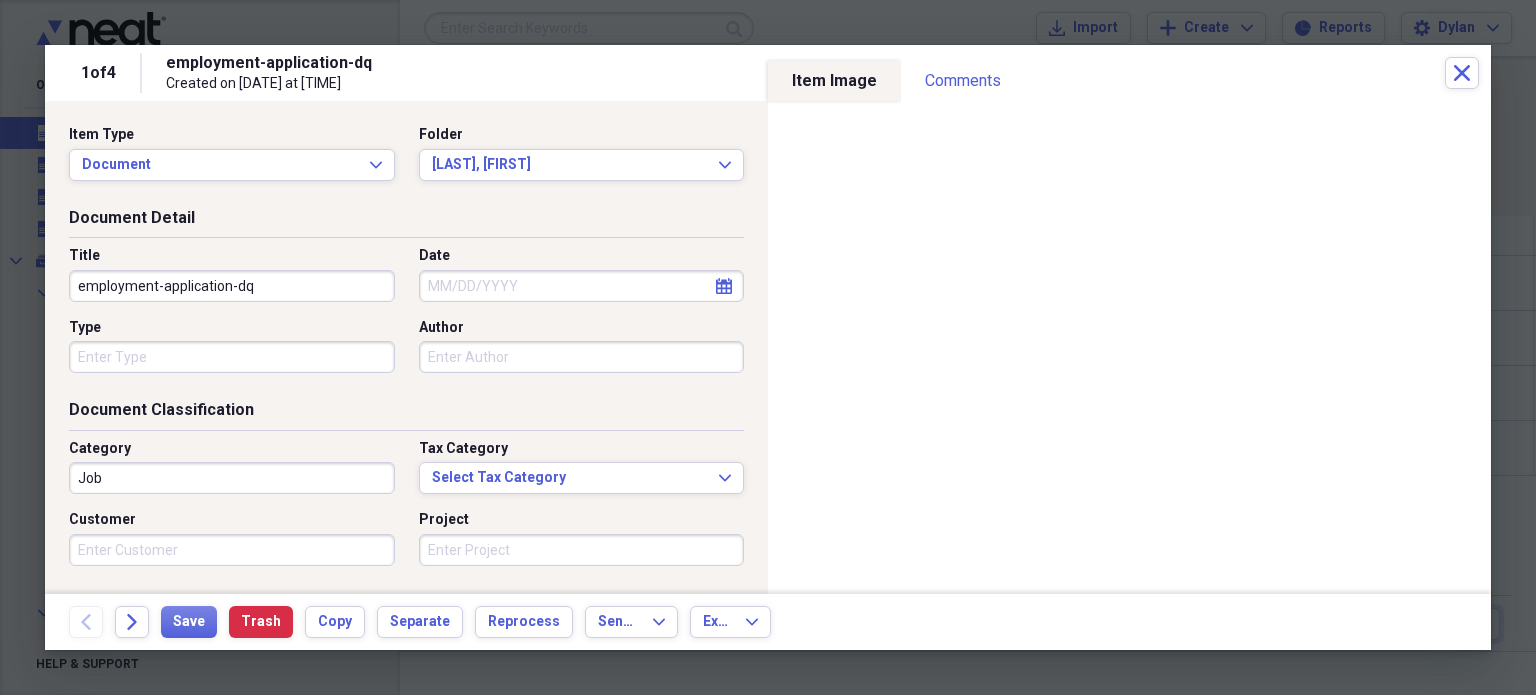 click on "employment-application-dq" at bounding box center [232, 286] 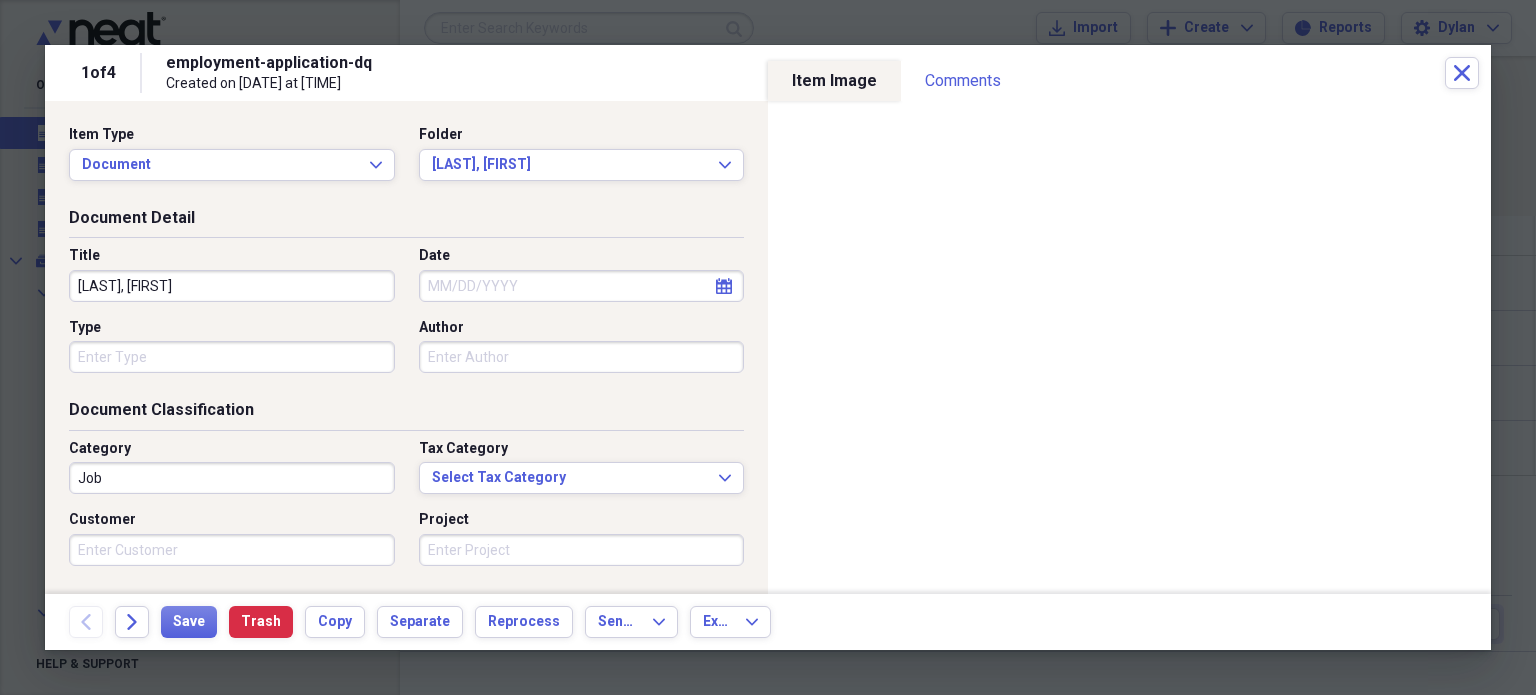 type on "[LAST], [FIRST]" 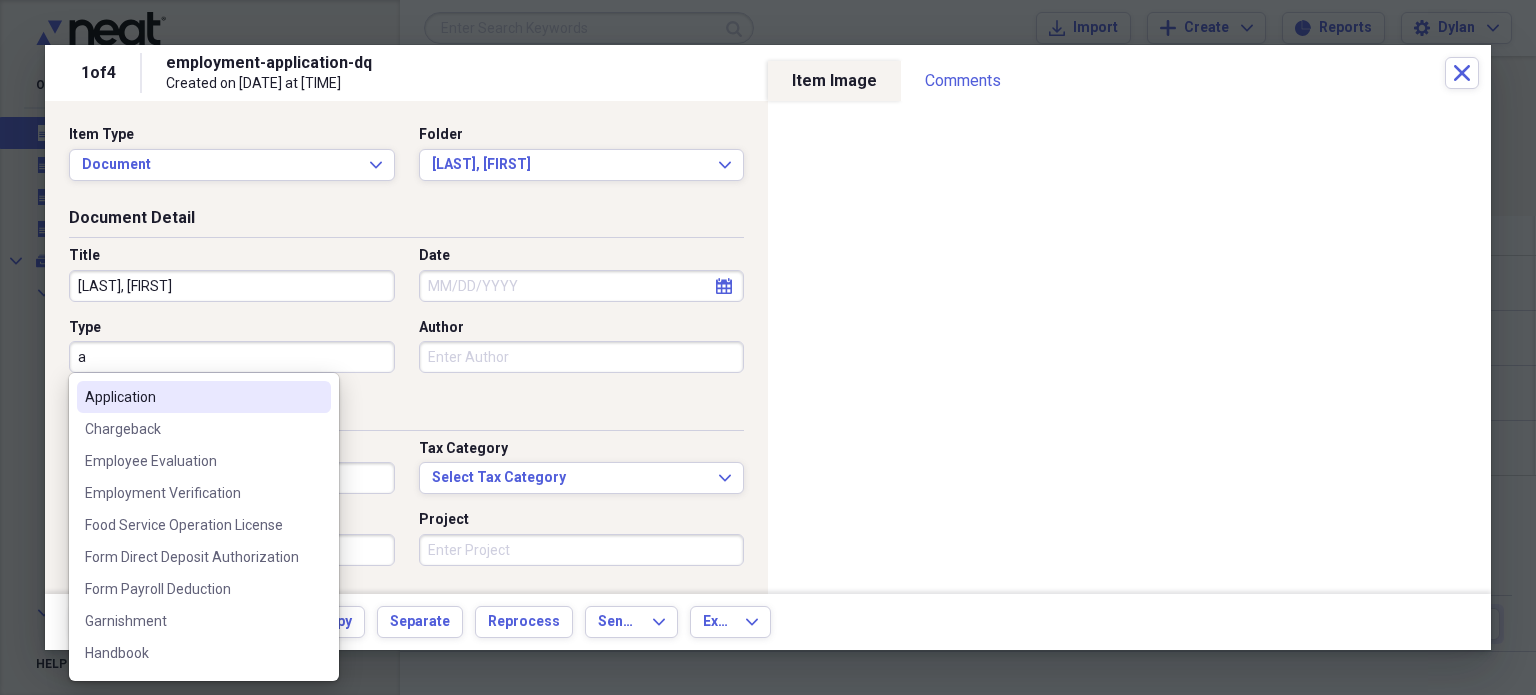 click on "Application" at bounding box center (192, 397) 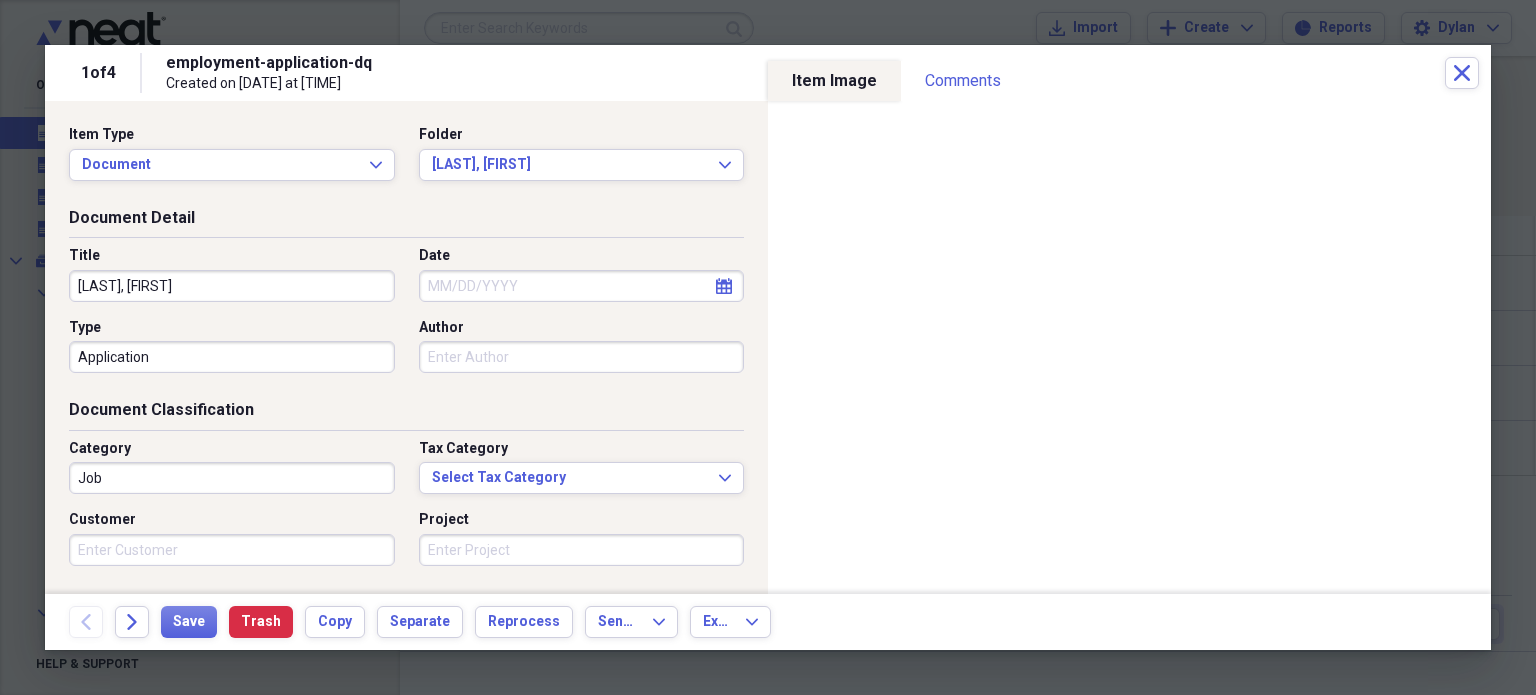 click on "Date" at bounding box center (582, 286) 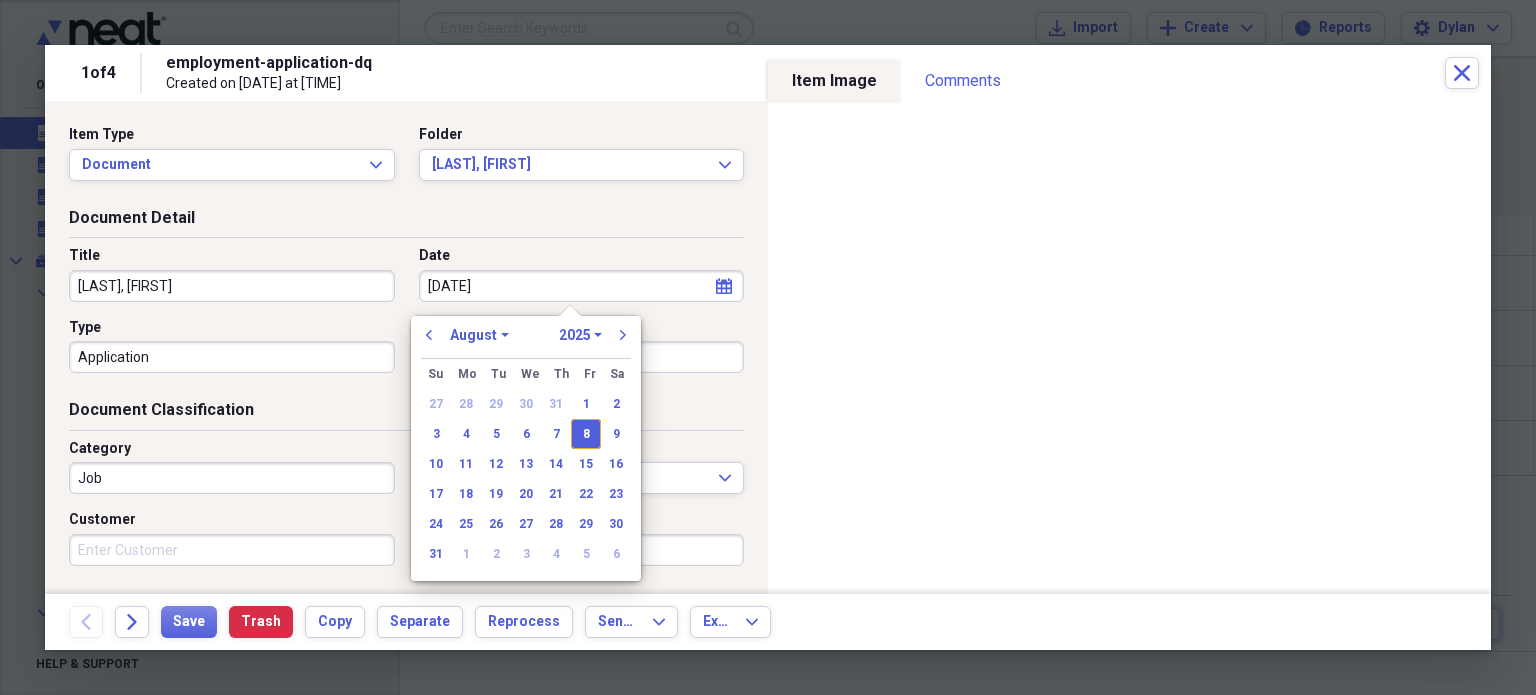 type on "08/08/2025" 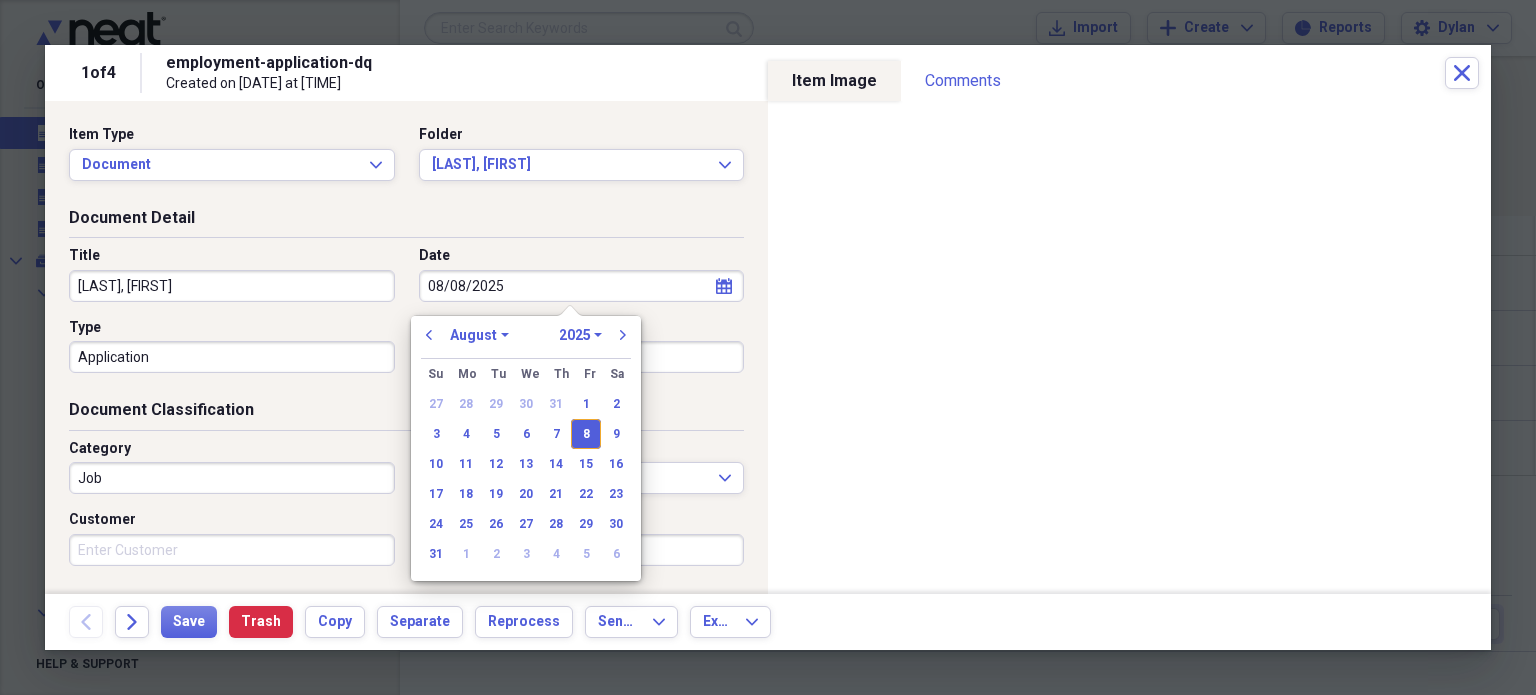 click on "Document Detail" at bounding box center [406, 222] 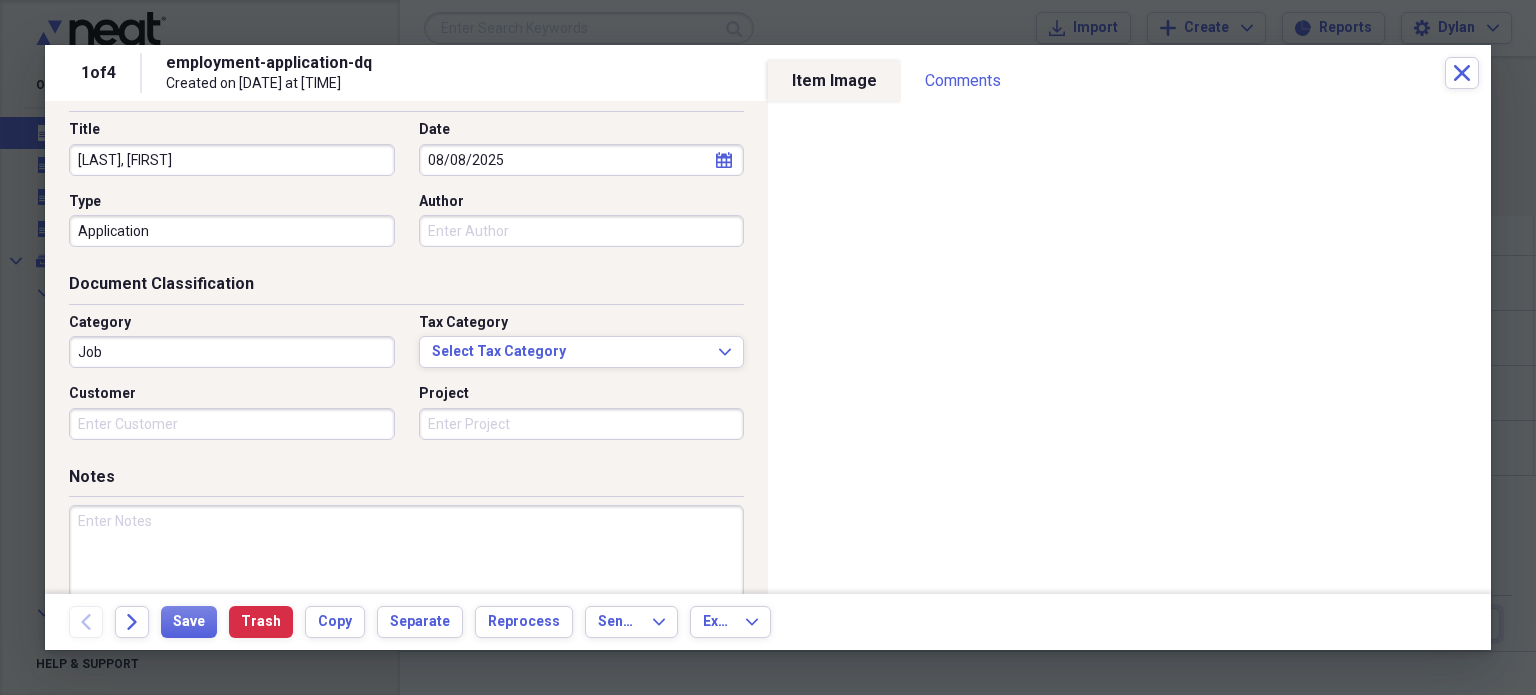 scroll, scrollTop: 128, scrollLeft: 0, axis: vertical 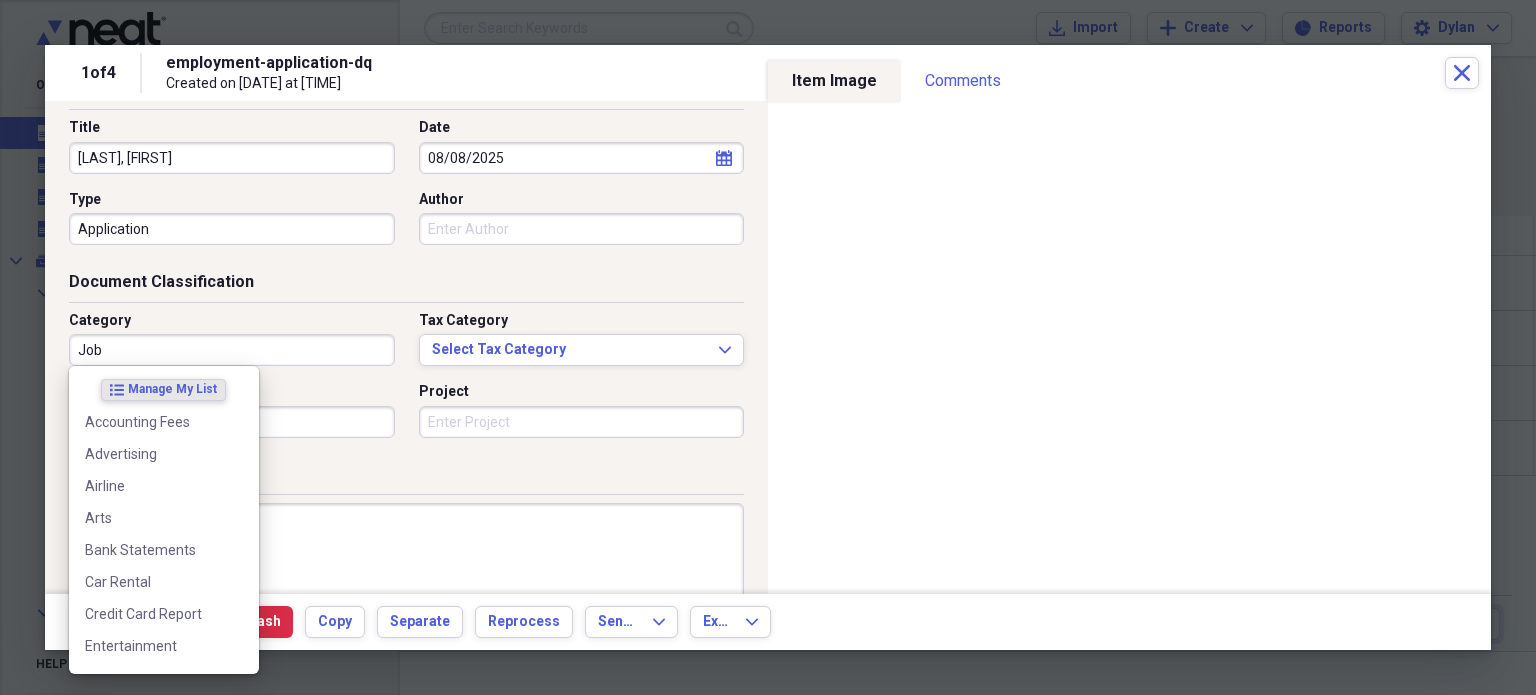click on "Job" at bounding box center [232, 350] 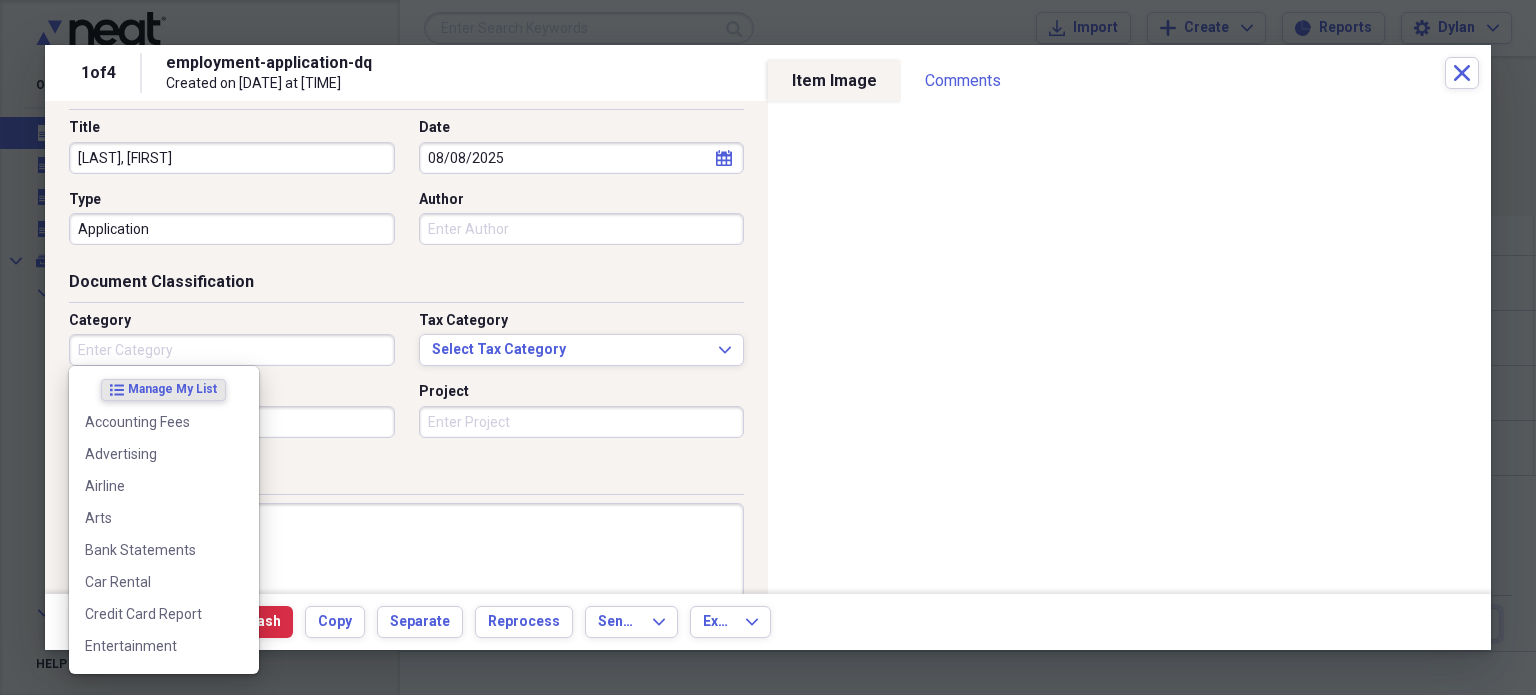 type 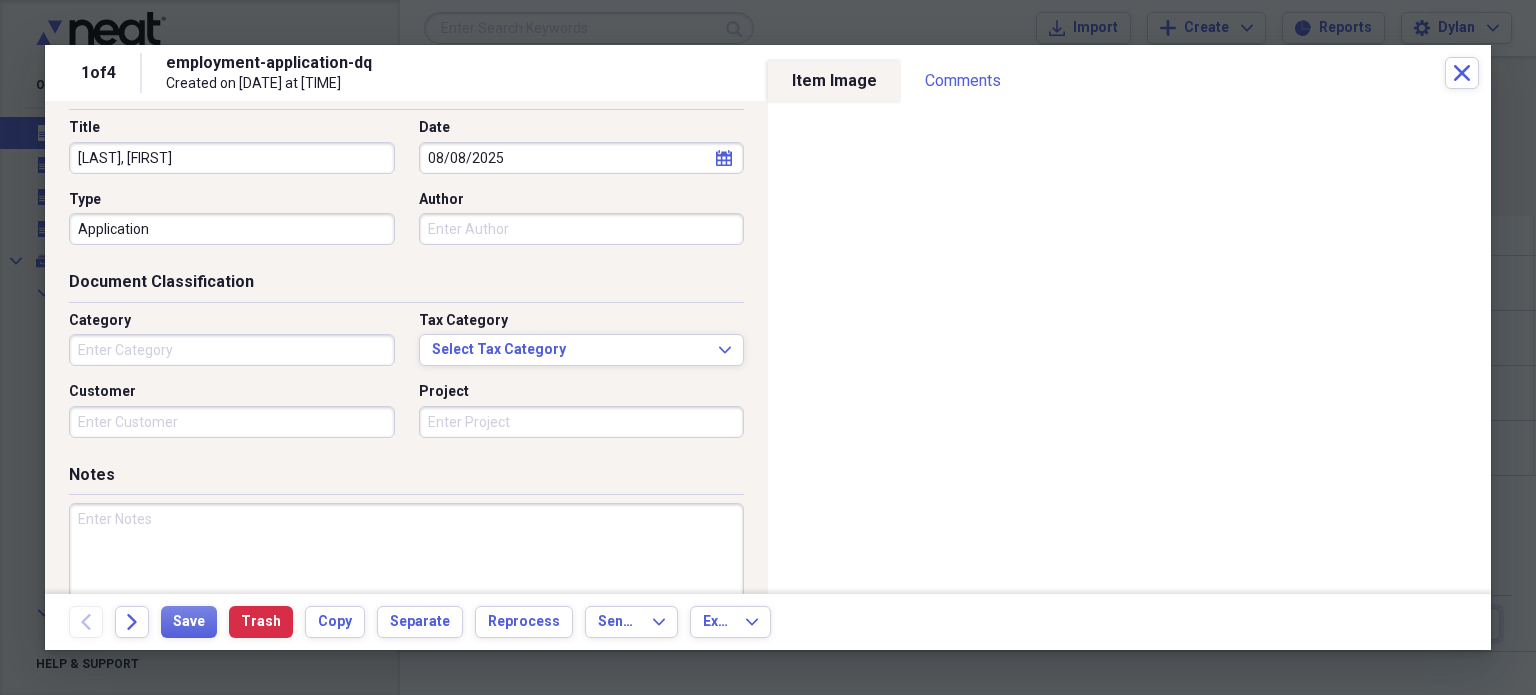 click on "Customer" at bounding box center [232, 392] 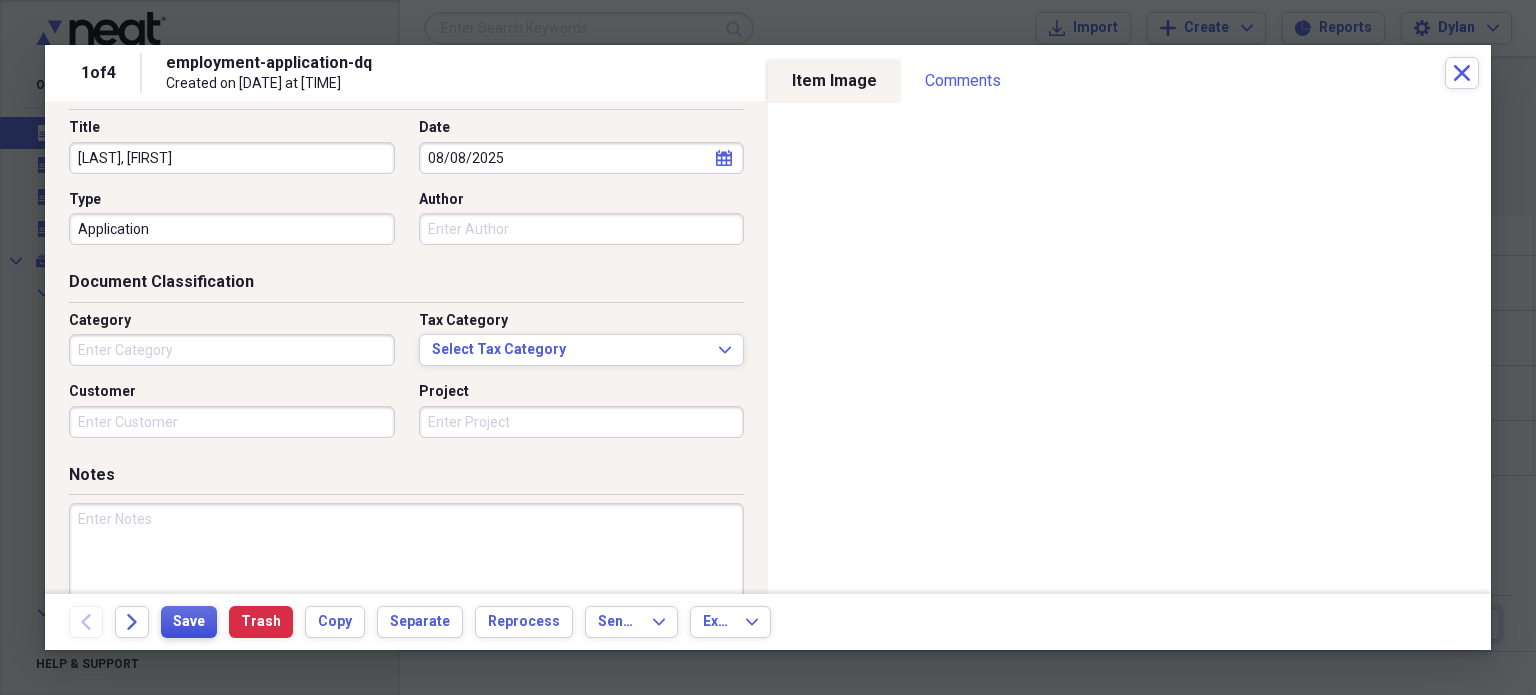 click on "Save" at bounding box center [189, 622] 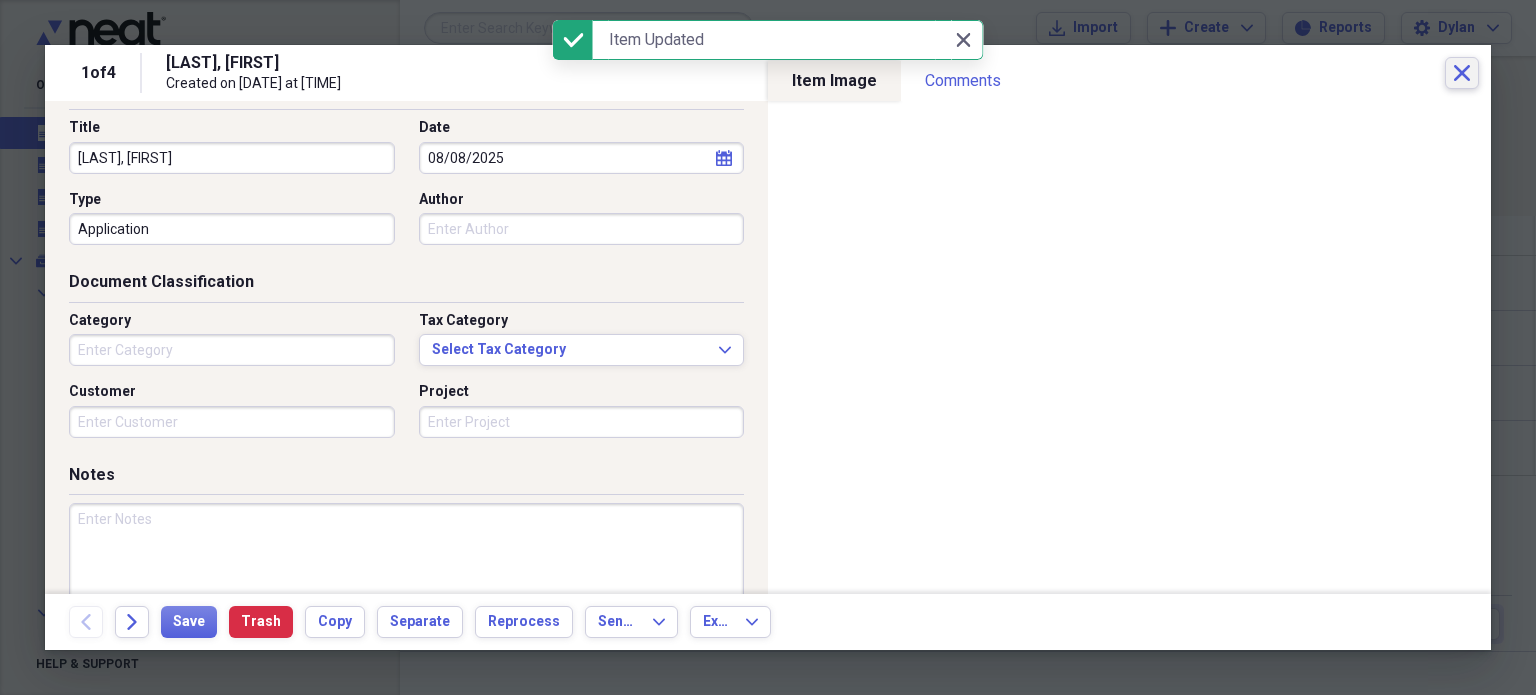 click 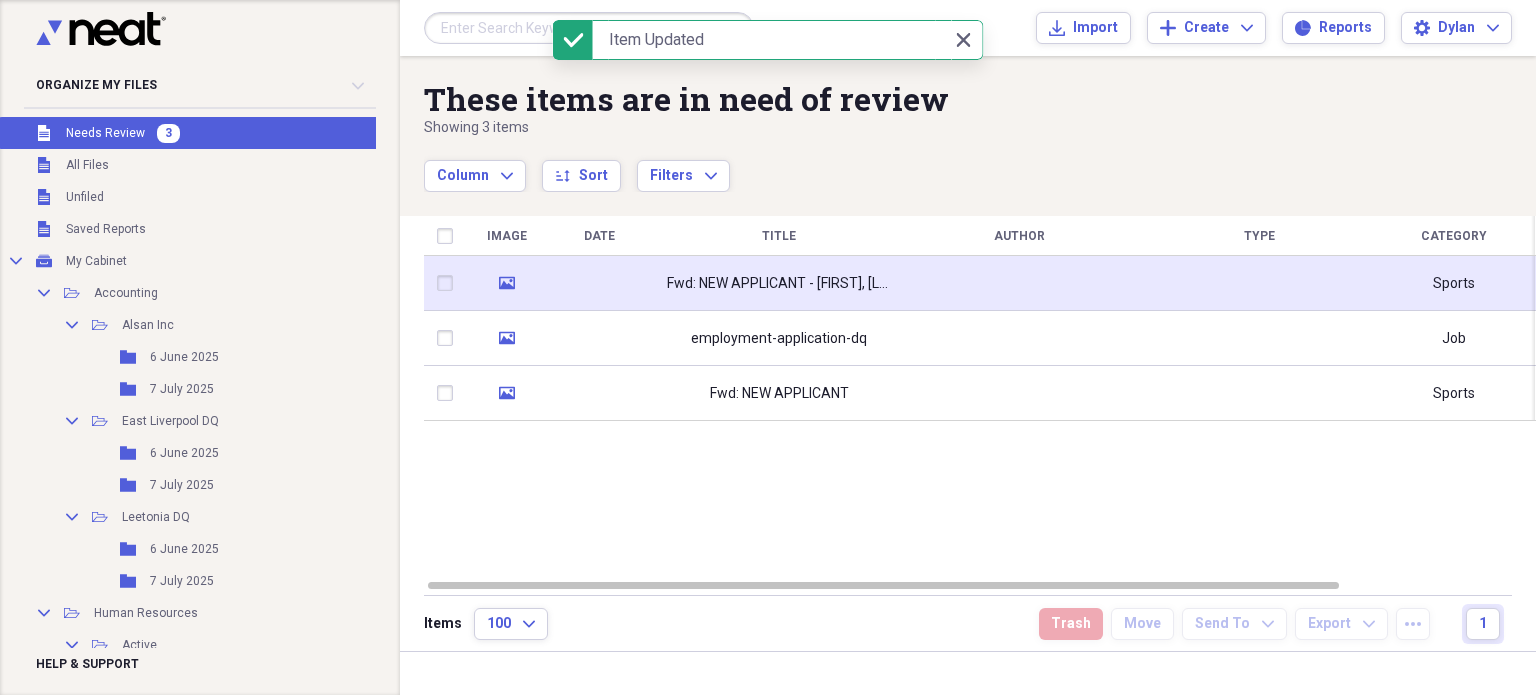 click on "Fwd: NEW APPLICANT - [FIRST], [LAST]" at bounding box center (779, 284) 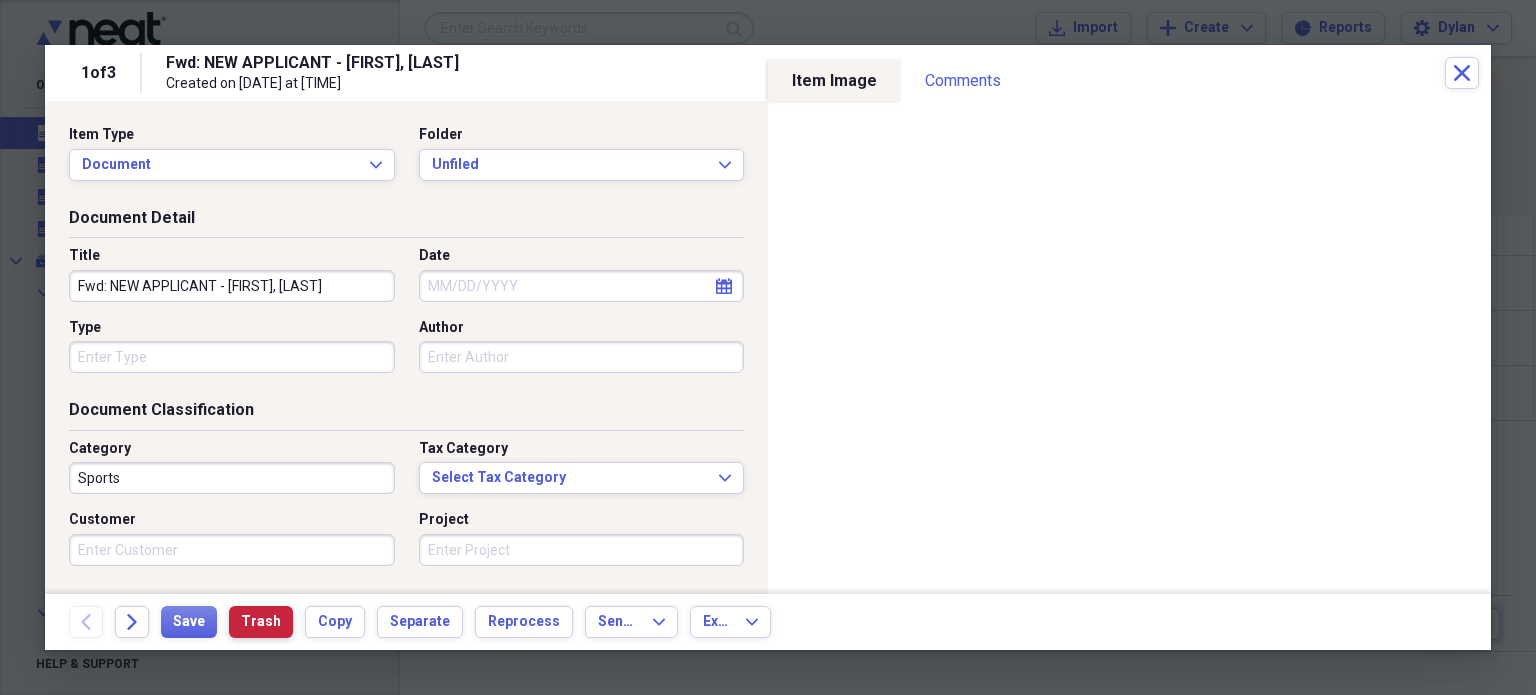 click on "Trash" at bounding box center [261, 622] 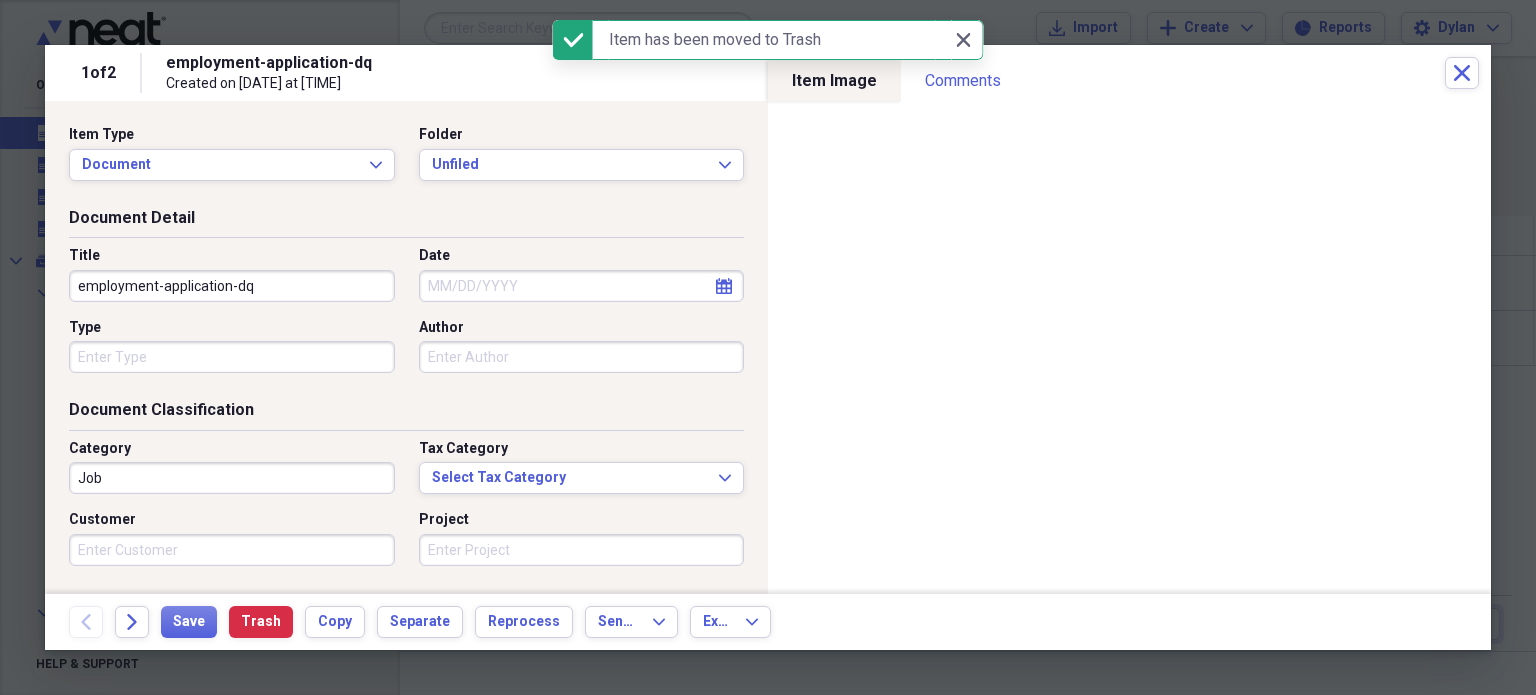 click on "employment-application-dq" at bounding box center [232, 286] 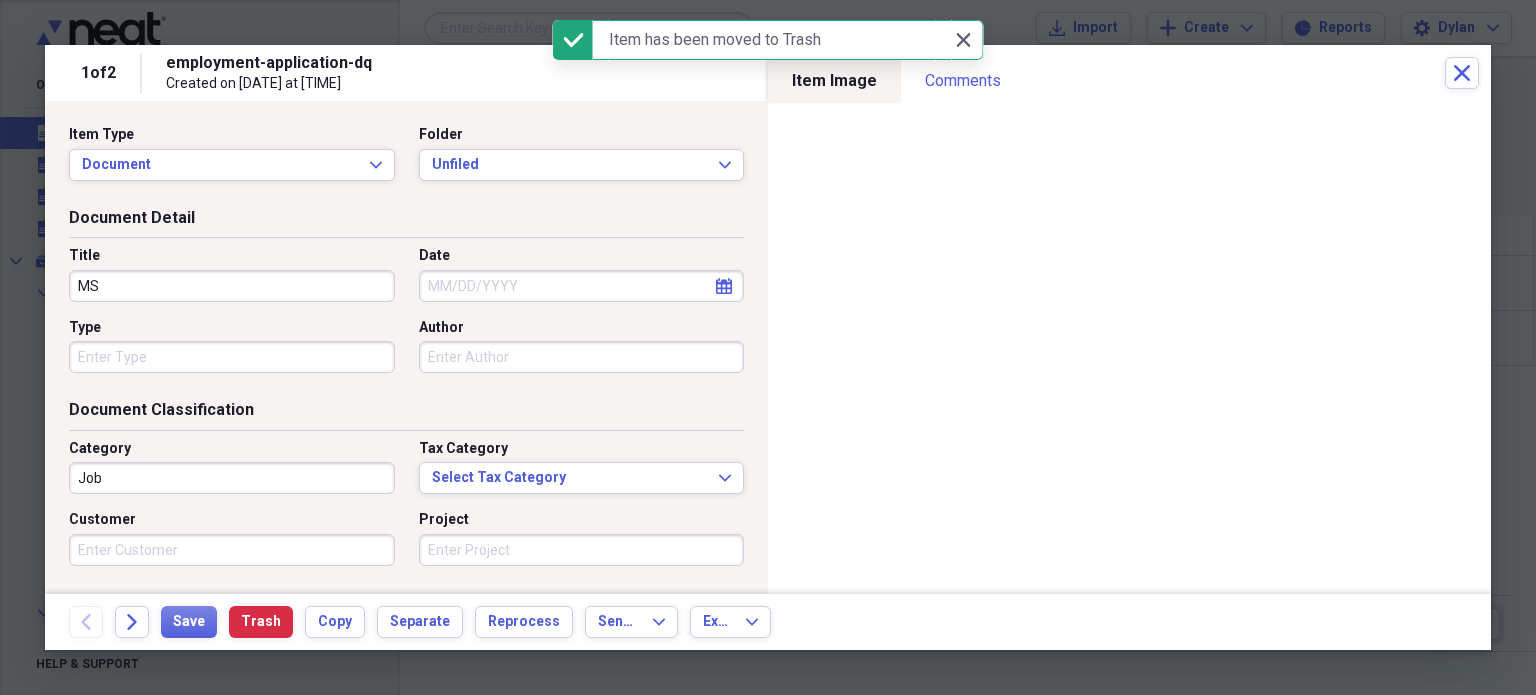 type on "M" 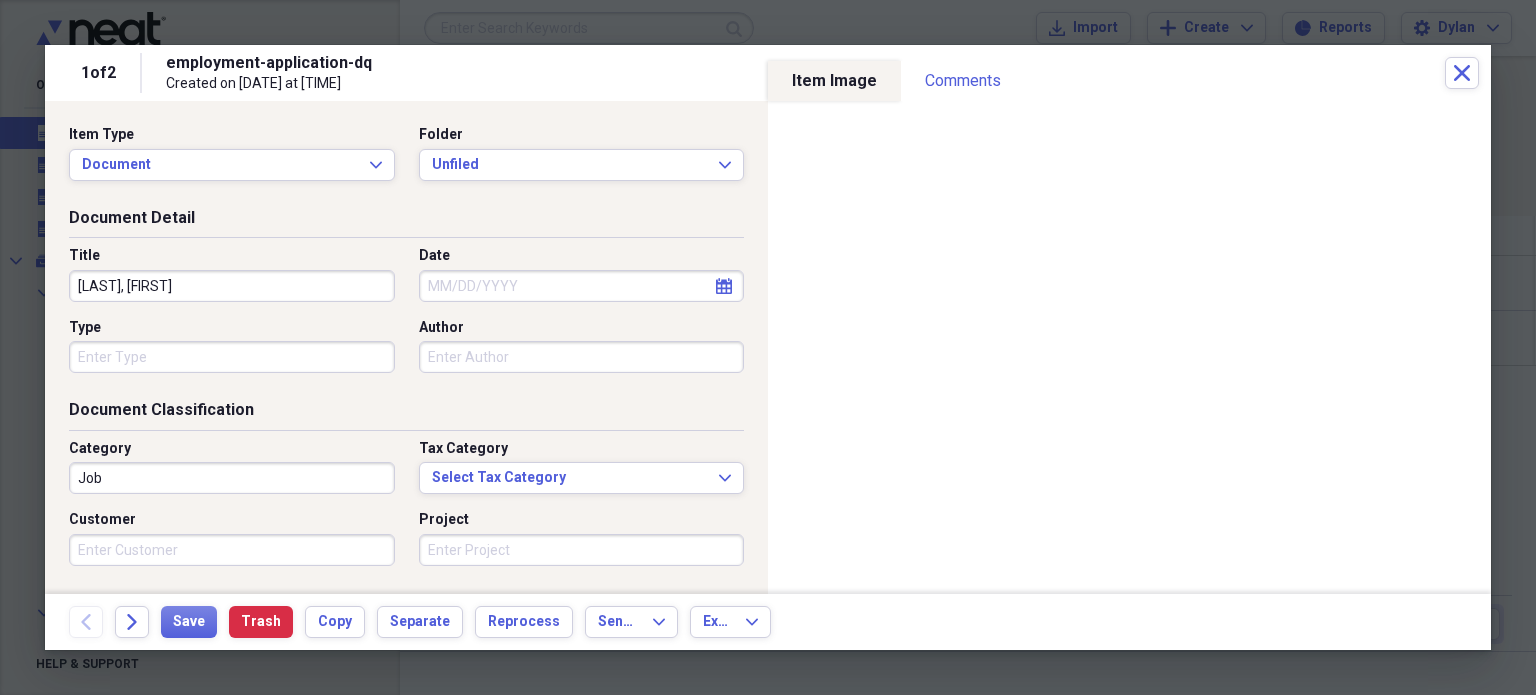 type on "[LAST], [FIRST]" 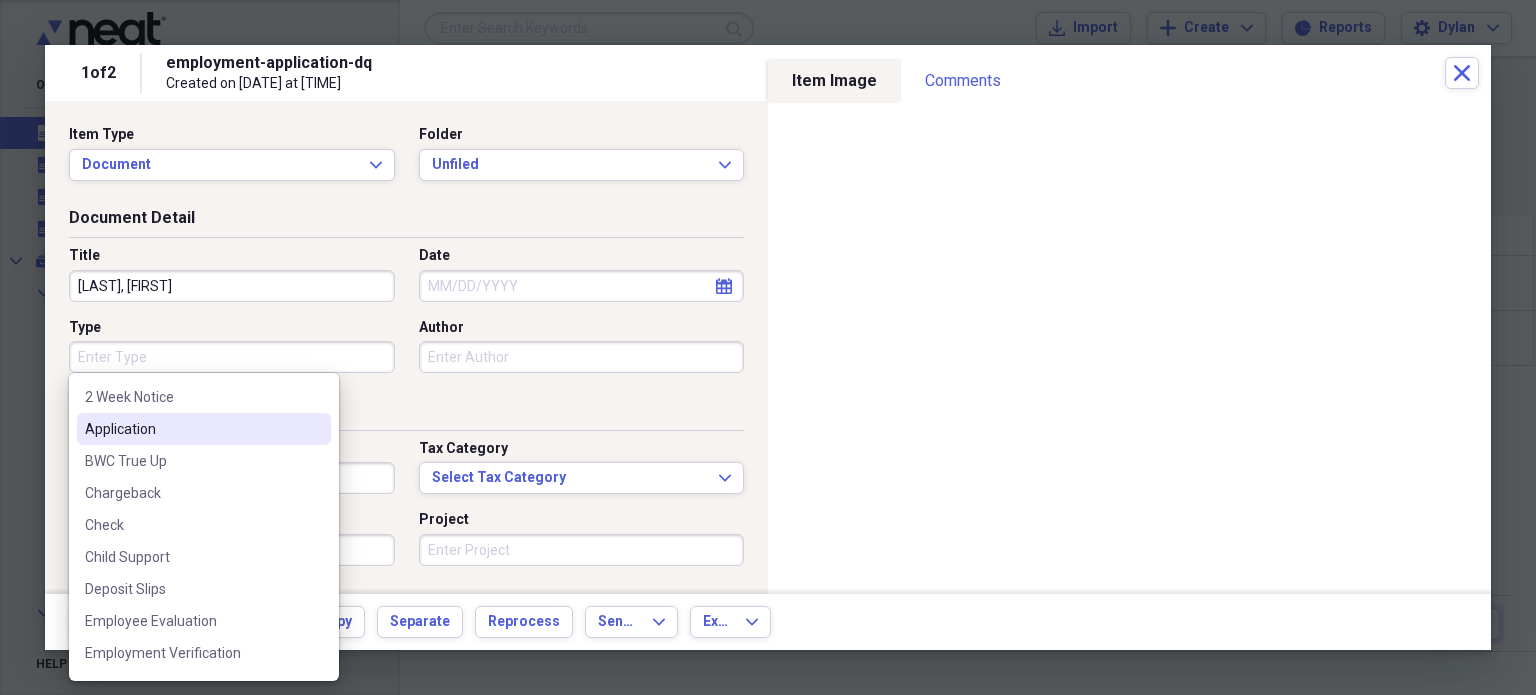 click on "Application" at bounding box center (192, 429) 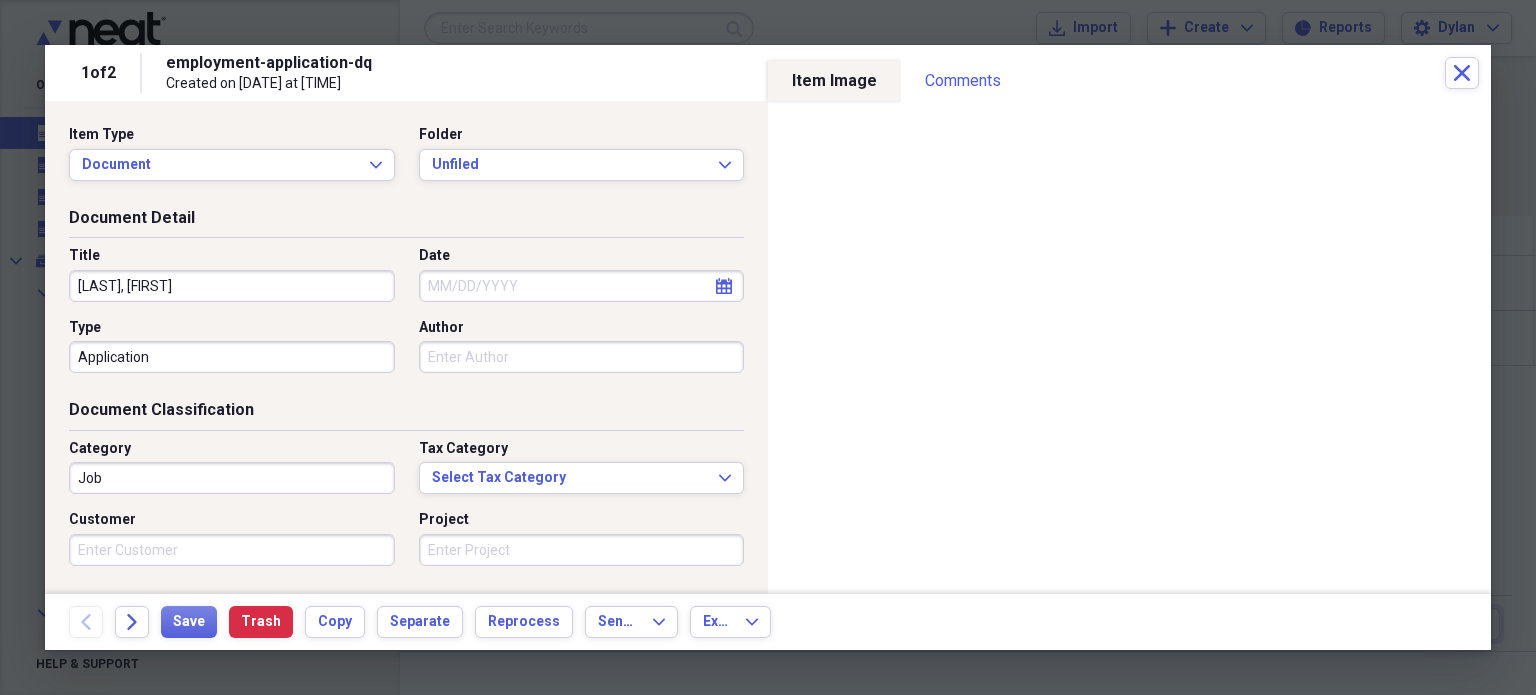 click on "Date" at bounding box center (582, 286) 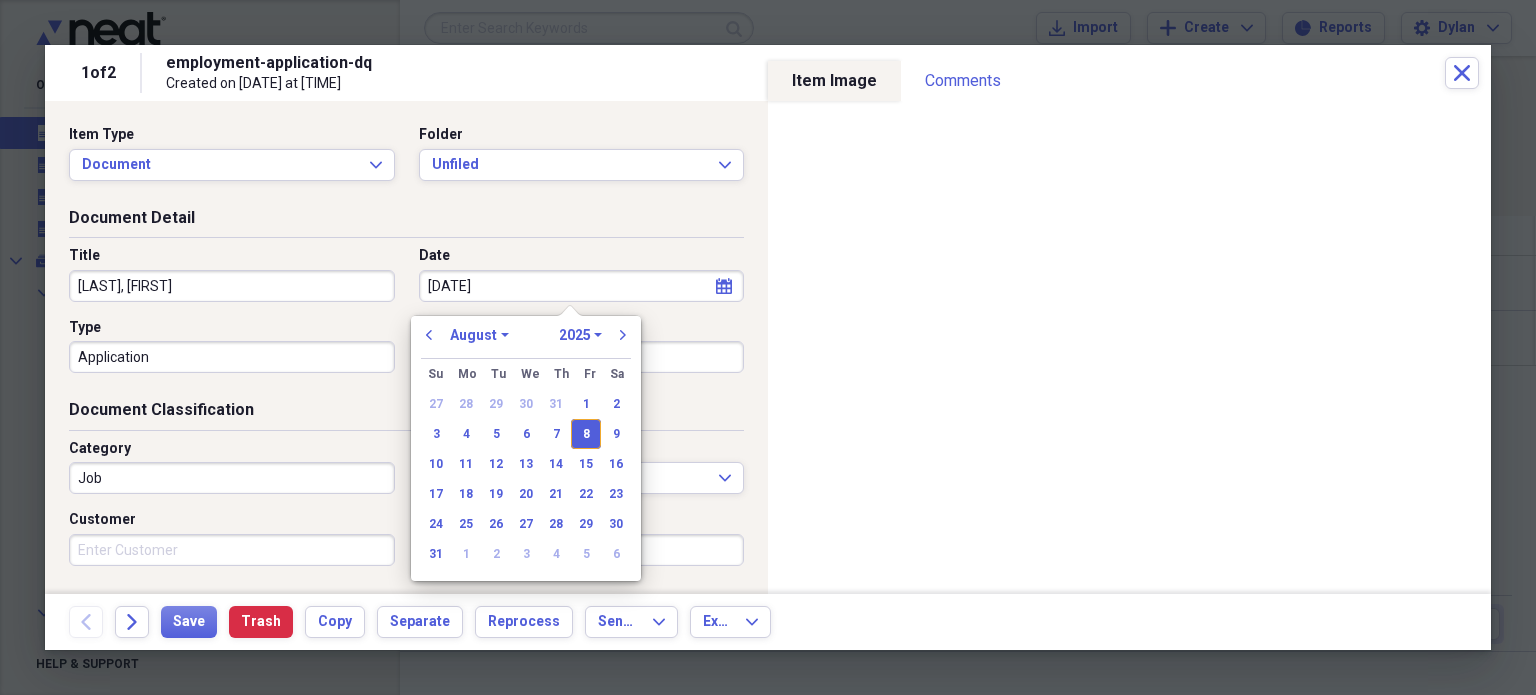 type on "08/08/2025" 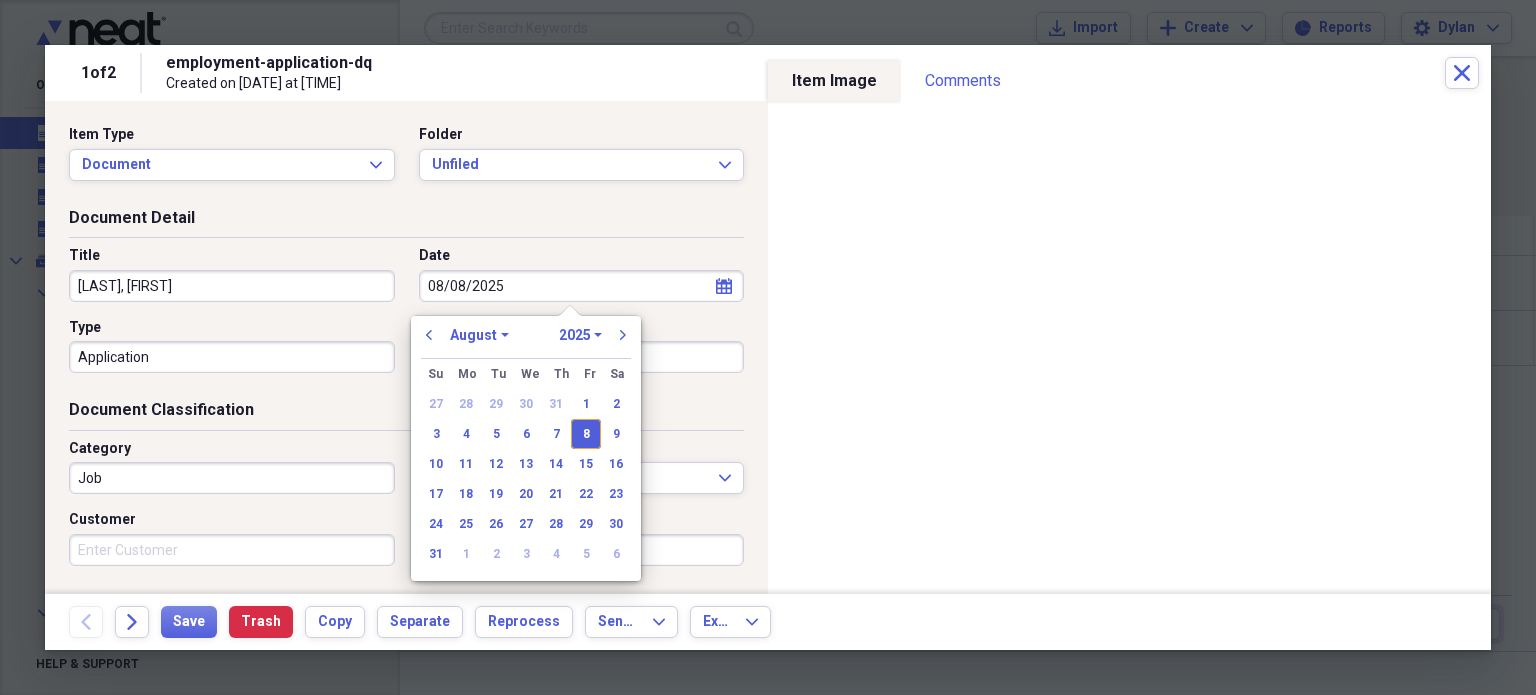 click on "Date" at bounding box center (582, 256) 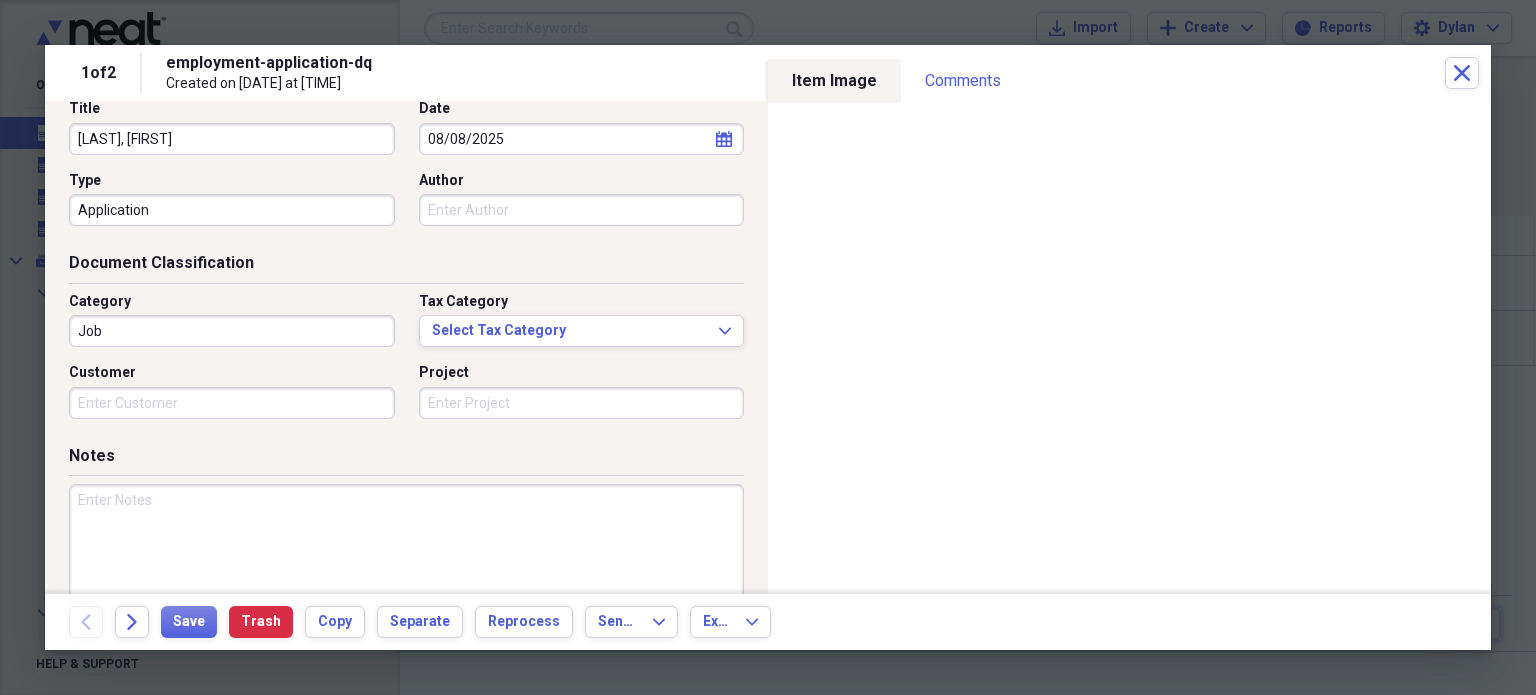 scroll, scrollTop: 152, scrollLeft: 0, axis: vertical 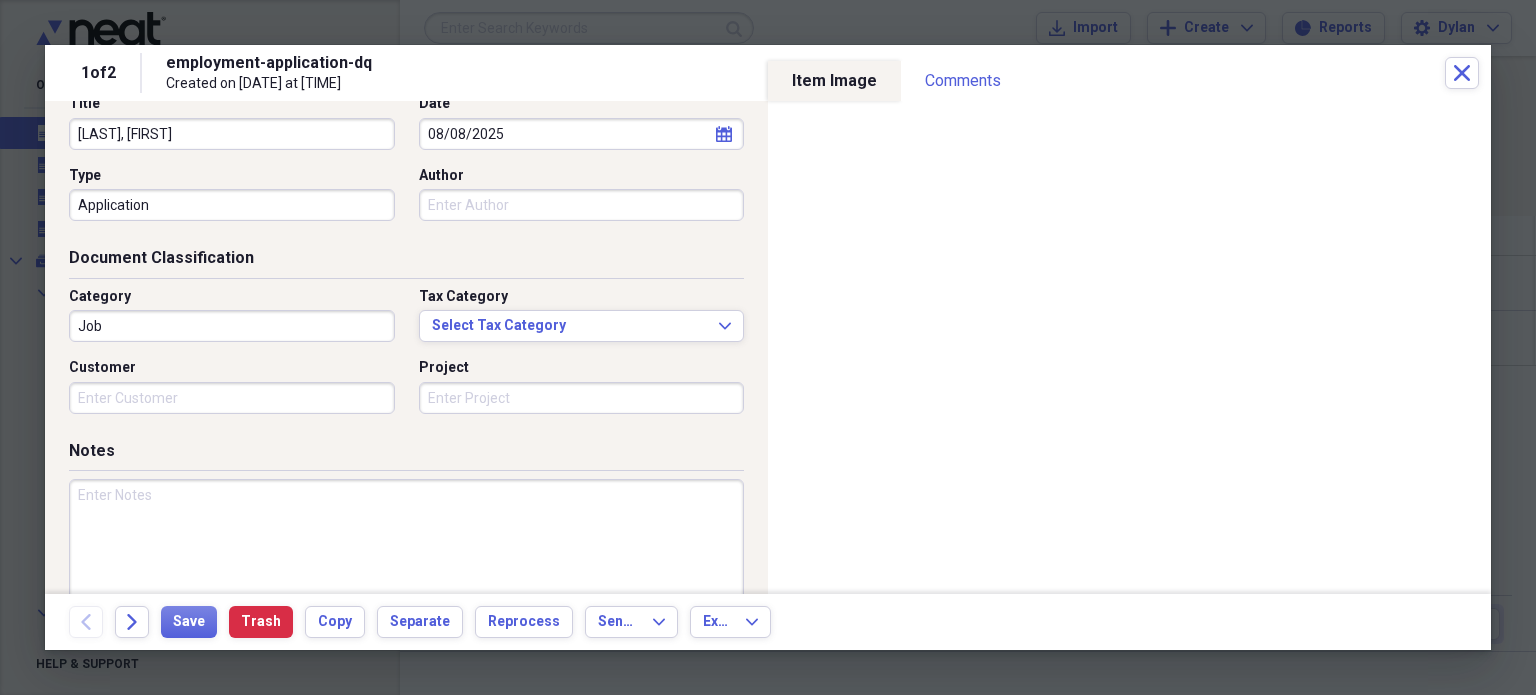 click on "Job" at bounding box center [232, 326] 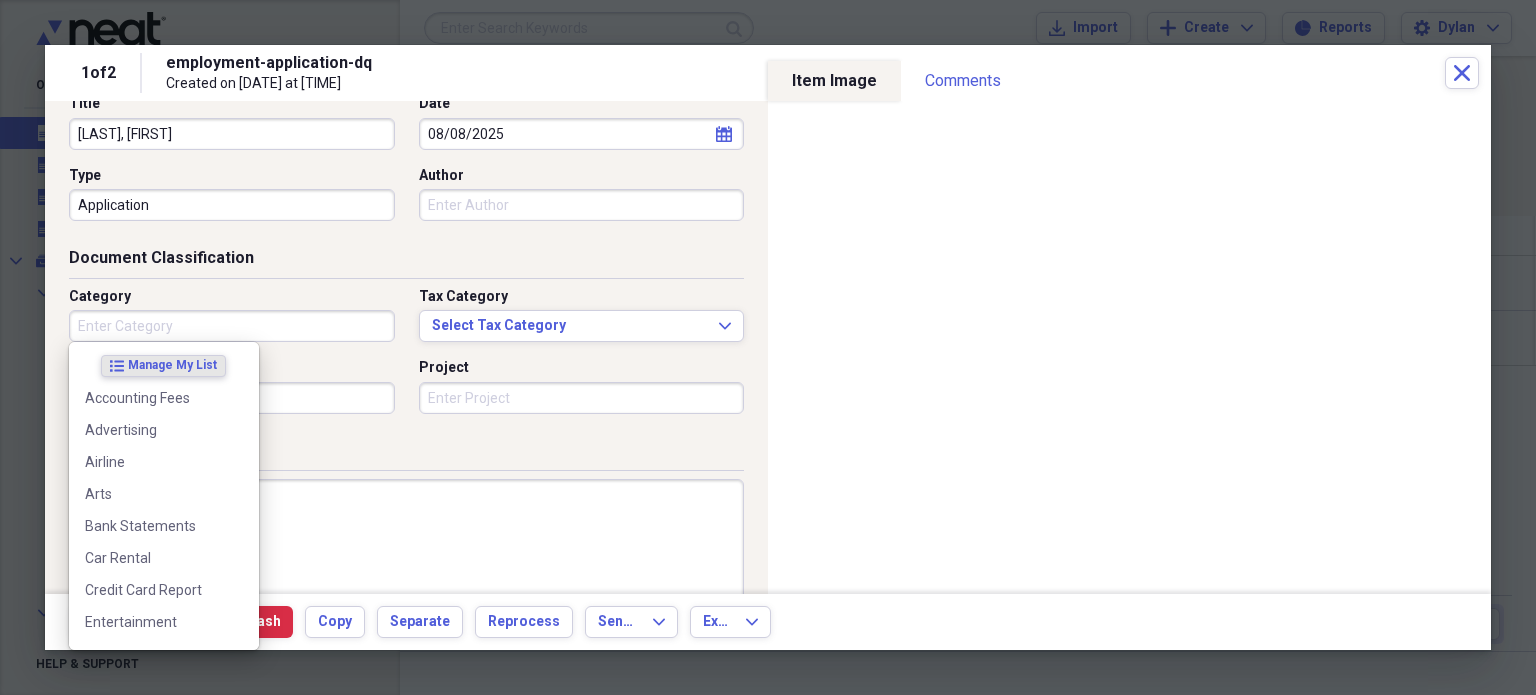 type 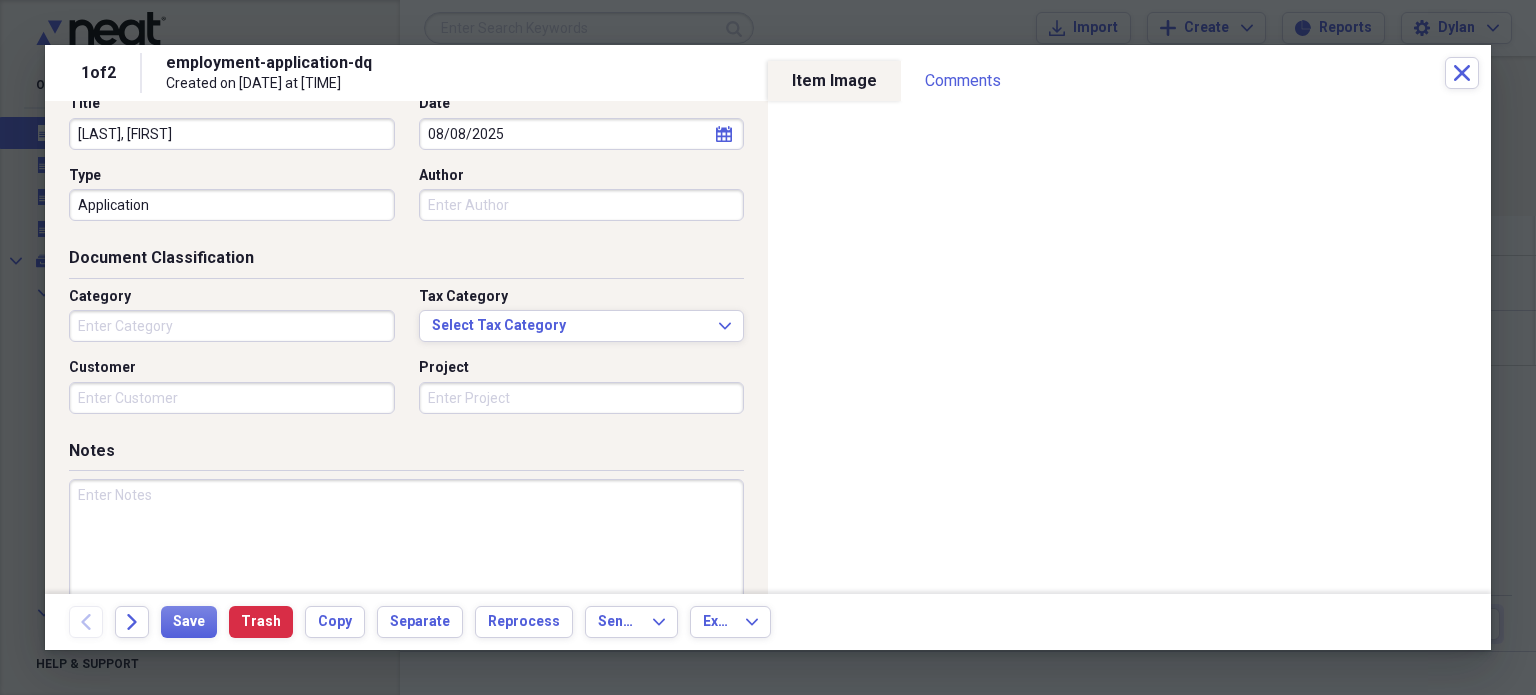 click on "Category Tax Category Select Tax Category Expand Customer Project" at bounding box center [406, 358] 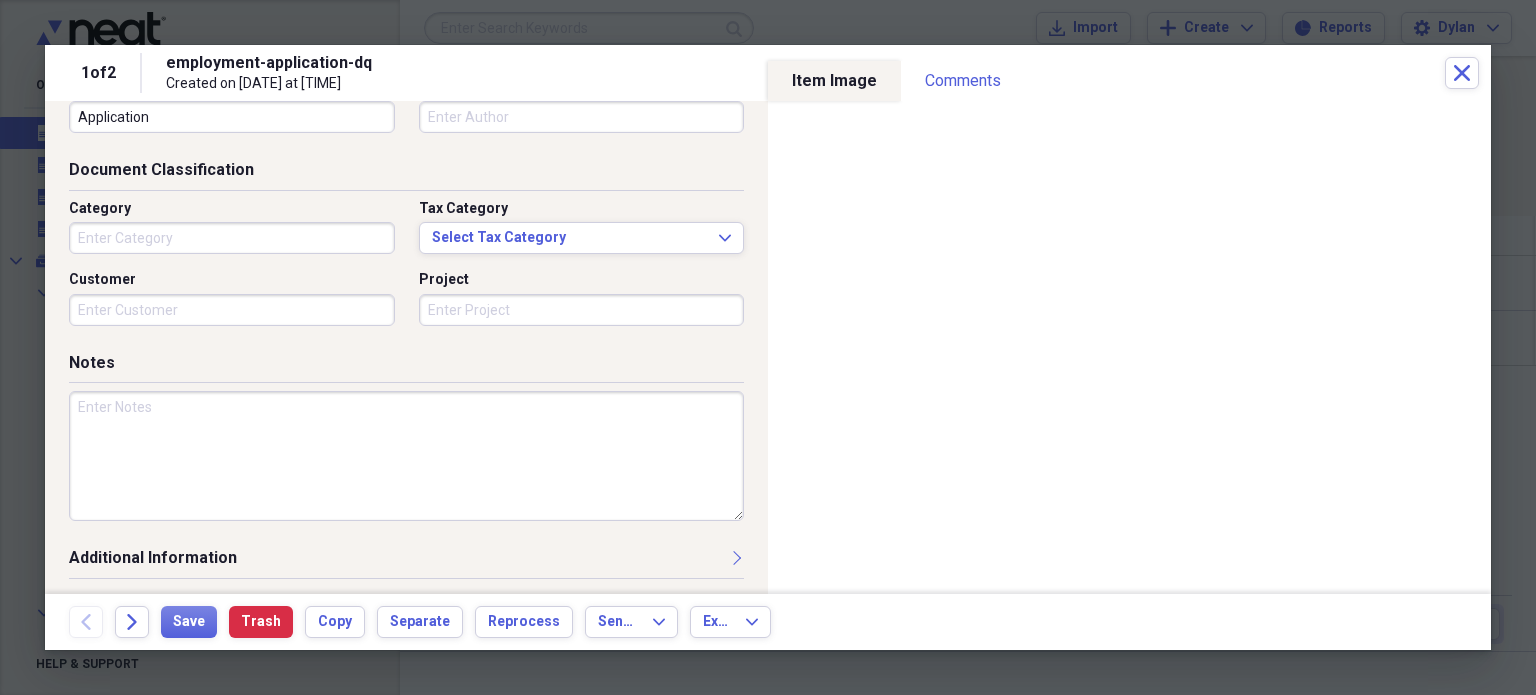 scroll, scrollTop: 0, scrollLeft: 0, axis: both 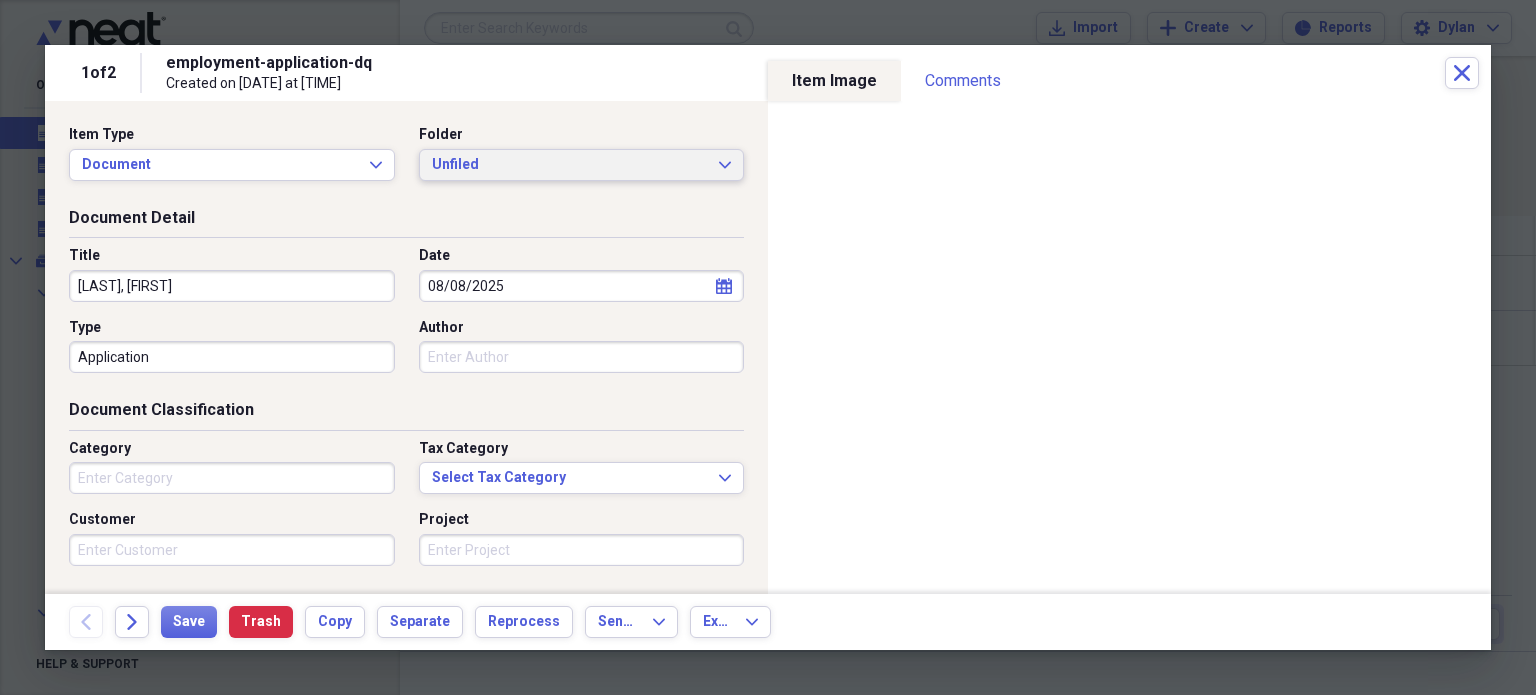 click on "Unfiled" at bounding box center [570, 165] 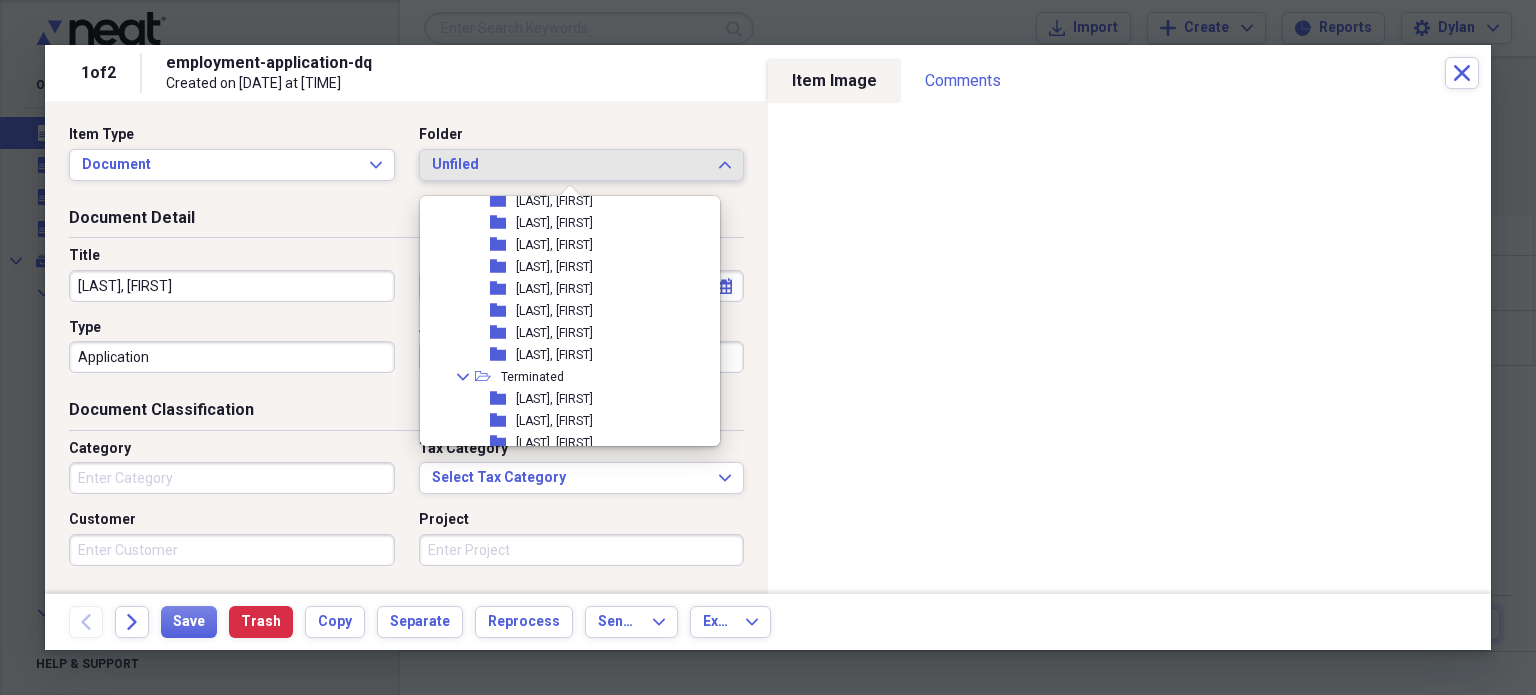 scroll, scrollTop: 680, scrollLeft: 0, axis: vertical 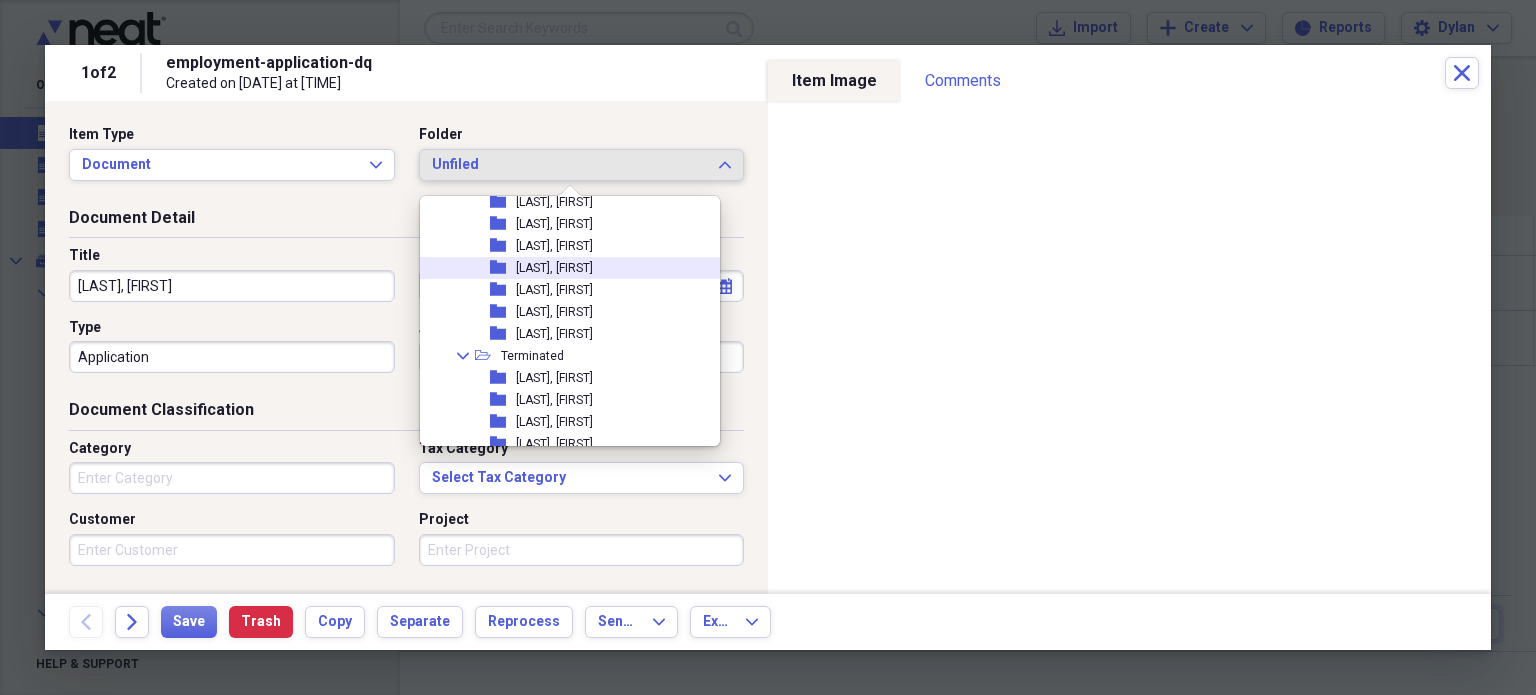 click on "folder [LAST], [FIRST]" at bounding box center [562, 268] 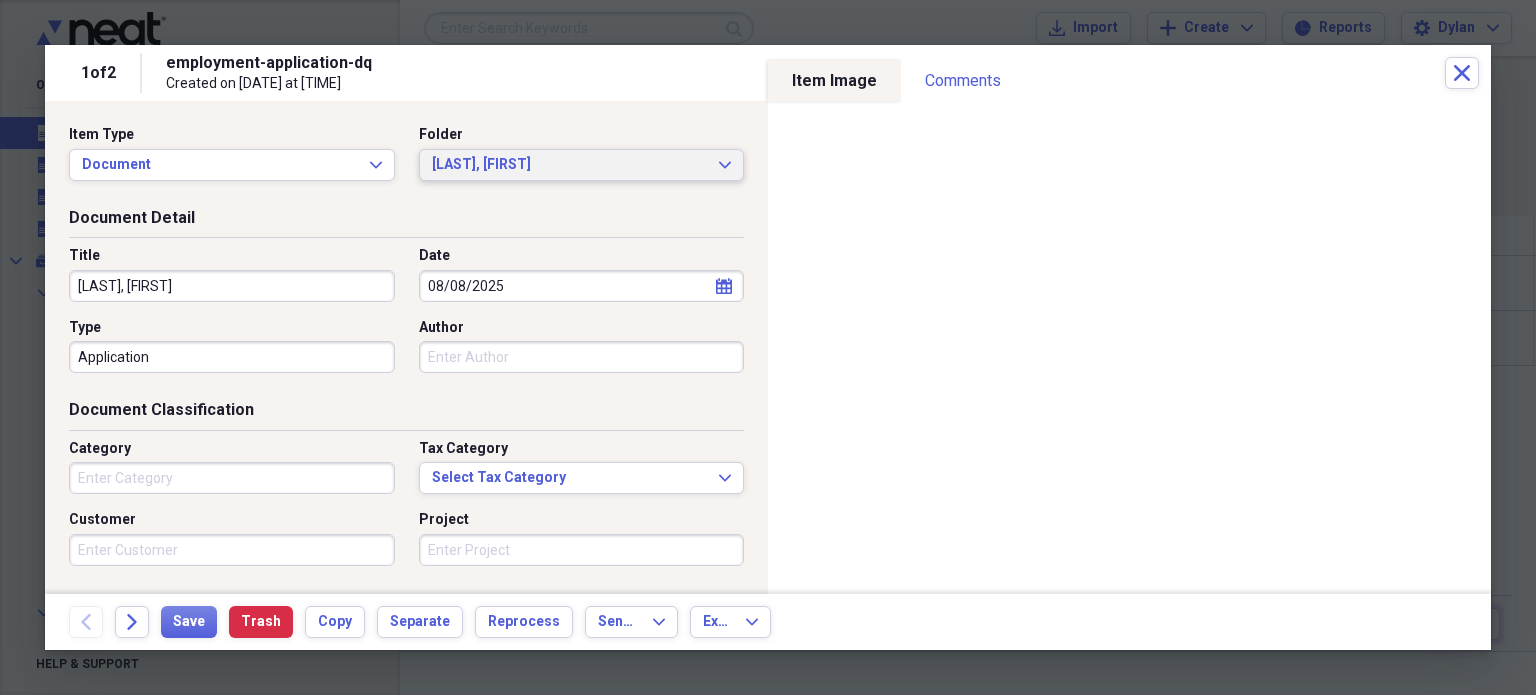 click on "[LAST], [FIRST]" at bounding box center (570, 165) 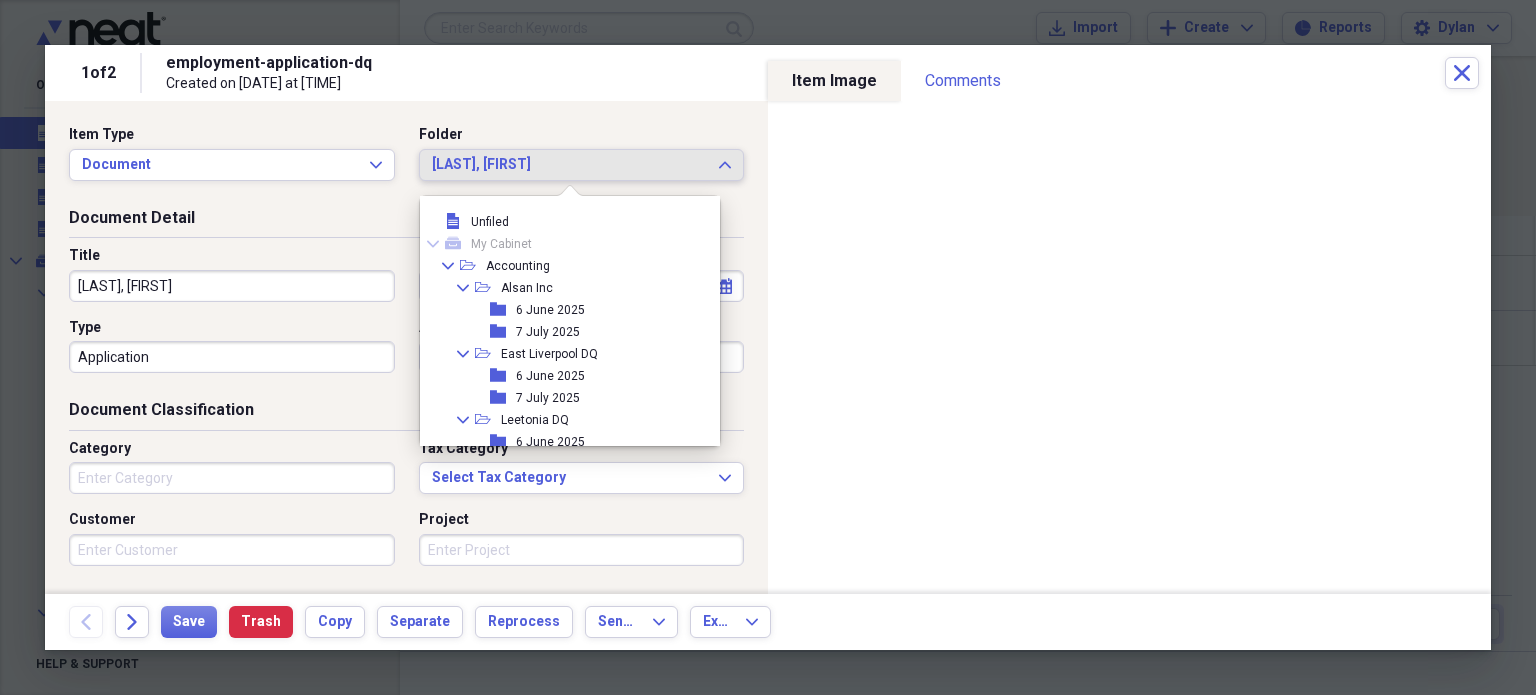 scroll, scrollTop: 634, scrollLeft: 0, axis: vertical 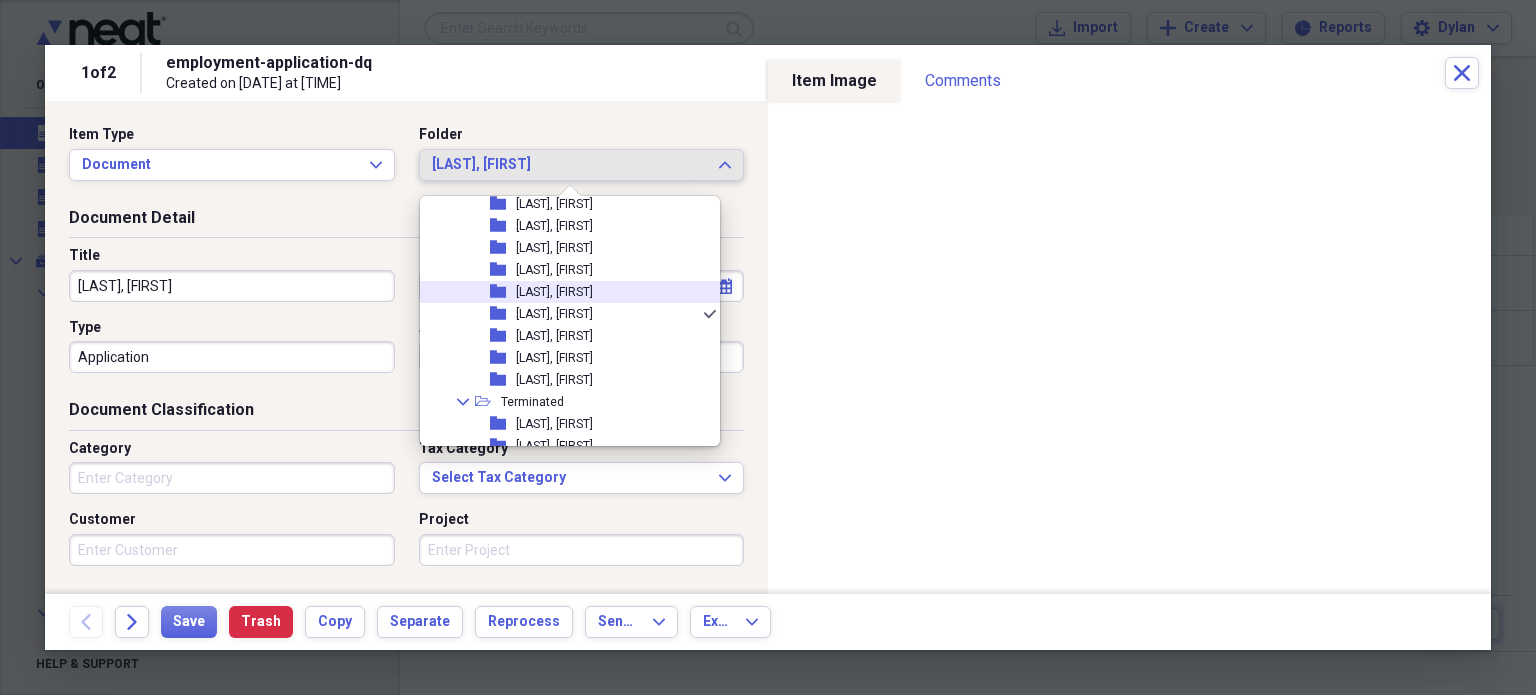 click on "[LAST], [FIRST]" at bounding box center (554, 292) 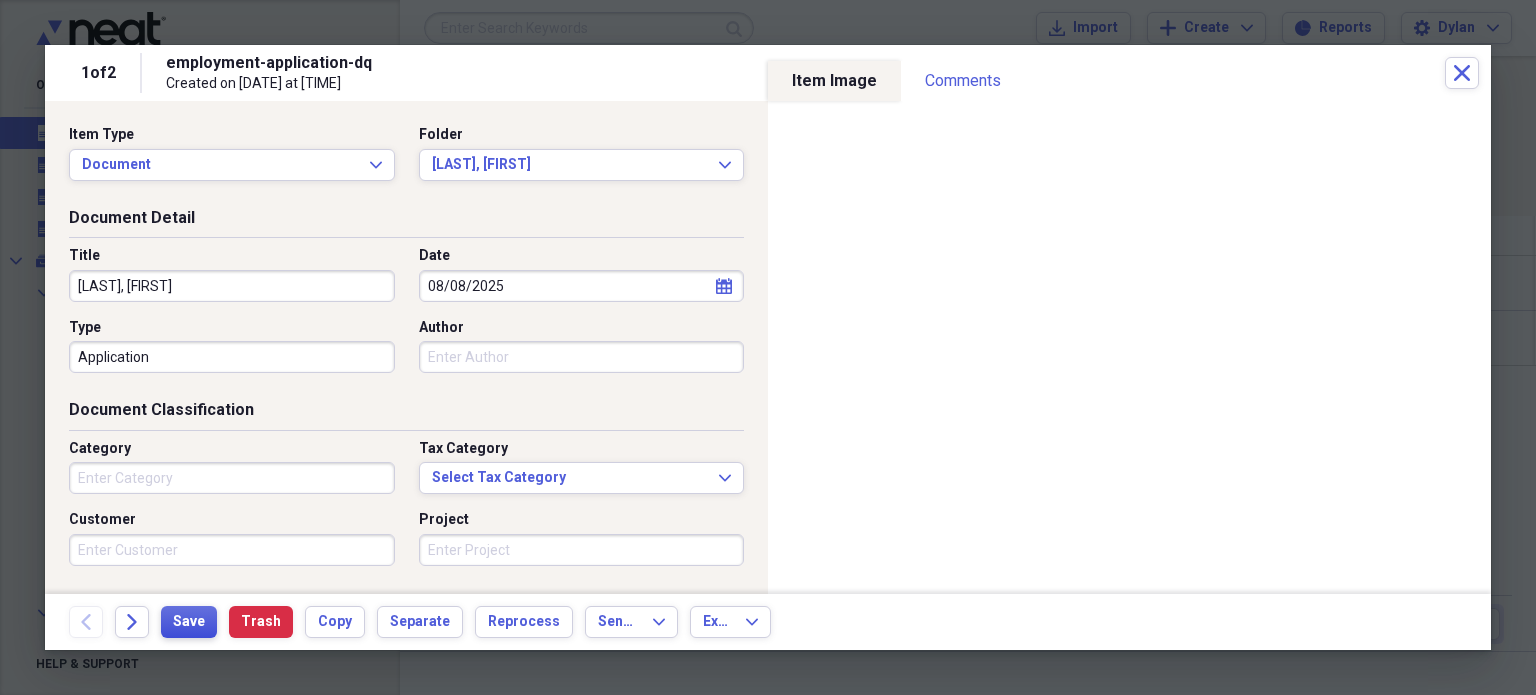 click on "Save" at bounding box center (189, 622) 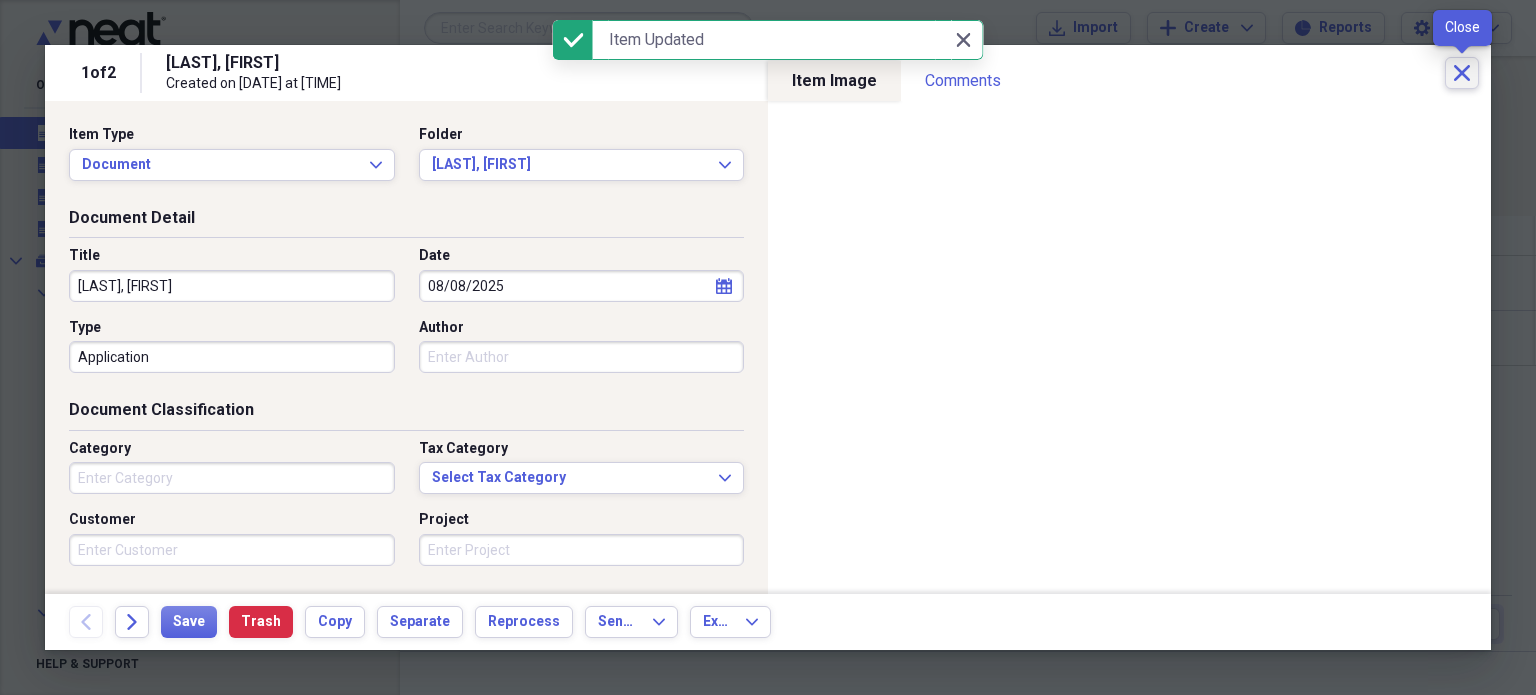 click on "Close" 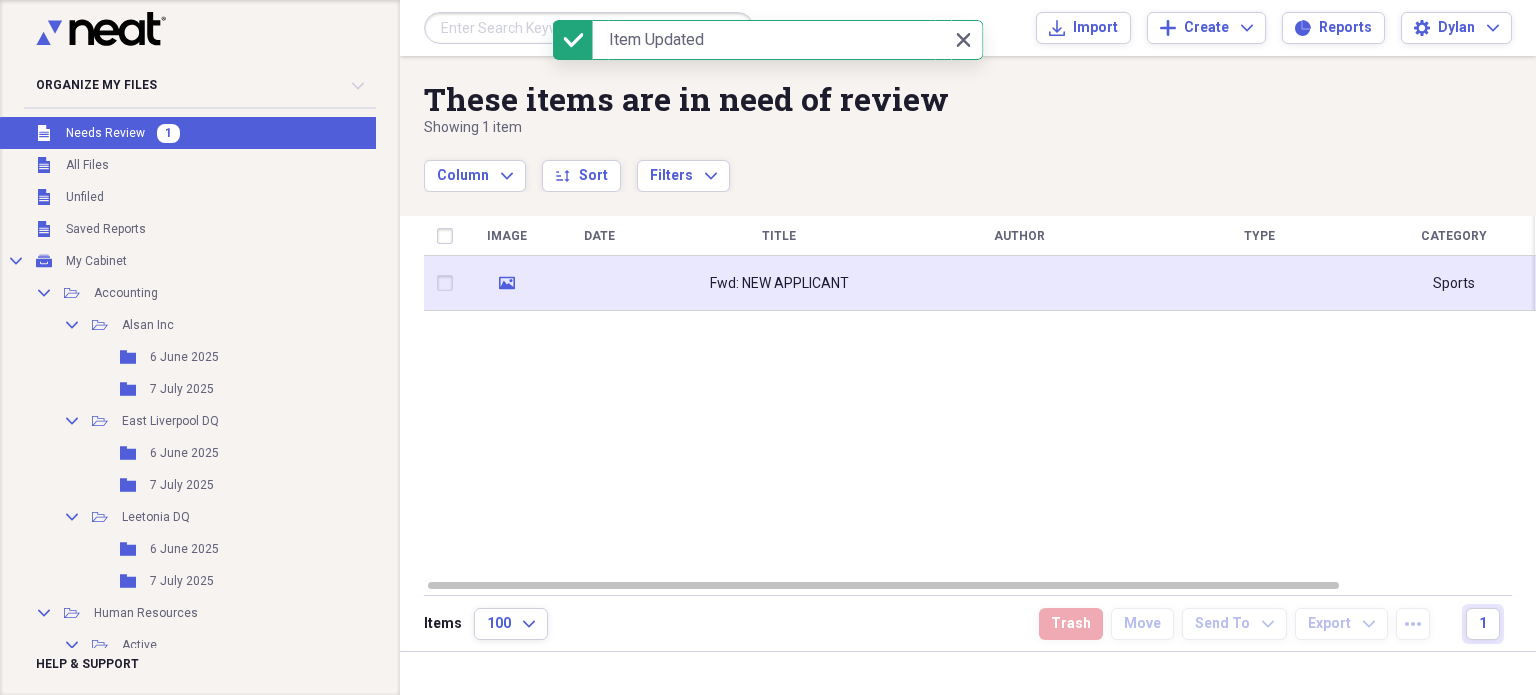 click on "Fwd: NEW APPLICANT" at bounding box center [779, 283] 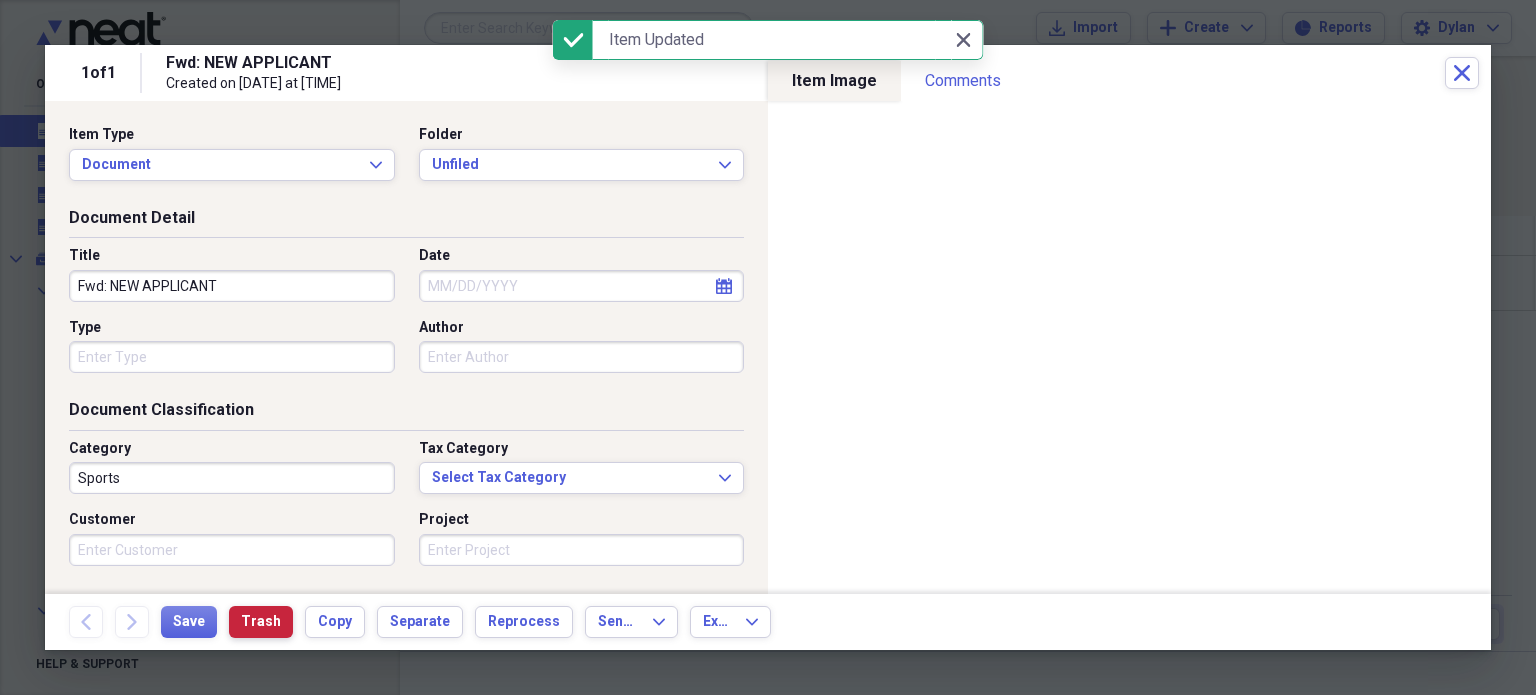click on "Trash" at bounding box center [261, 622] 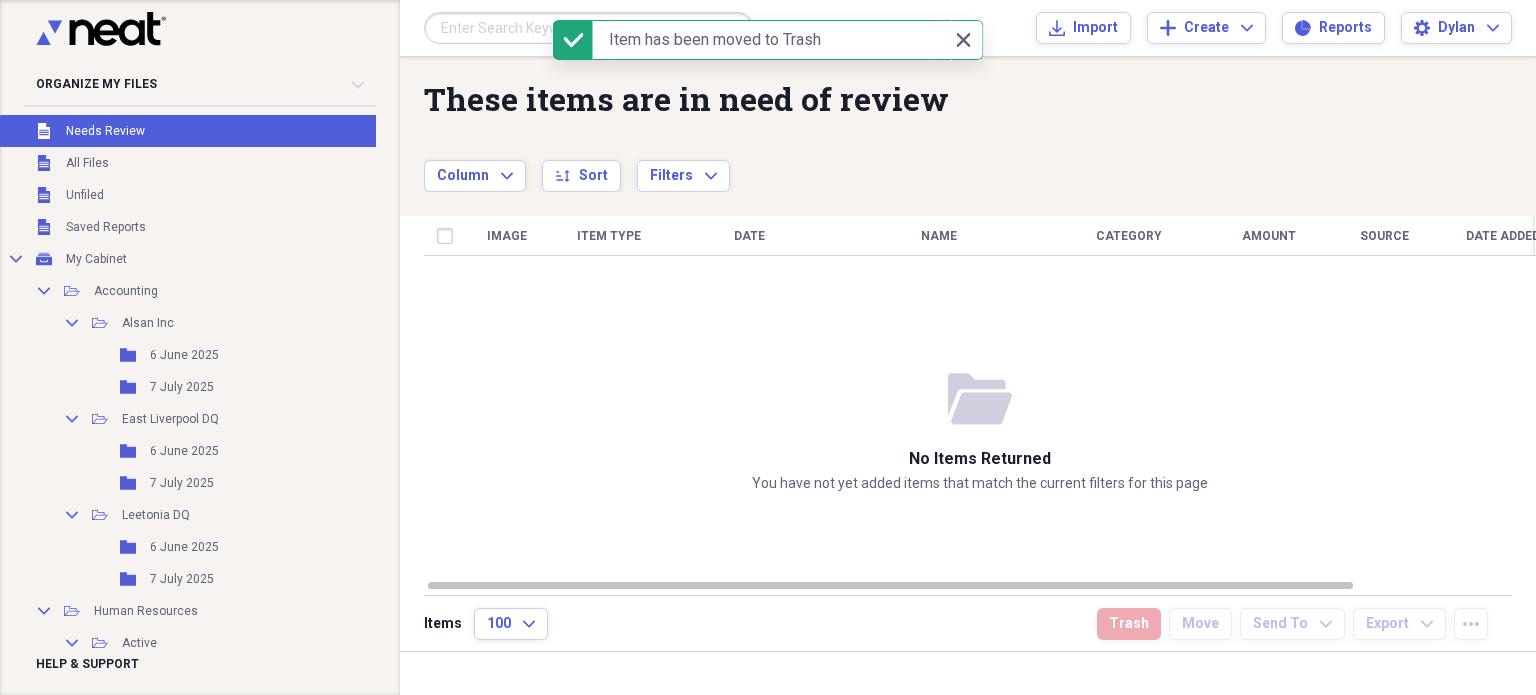 click at bounding box center [200, 108] 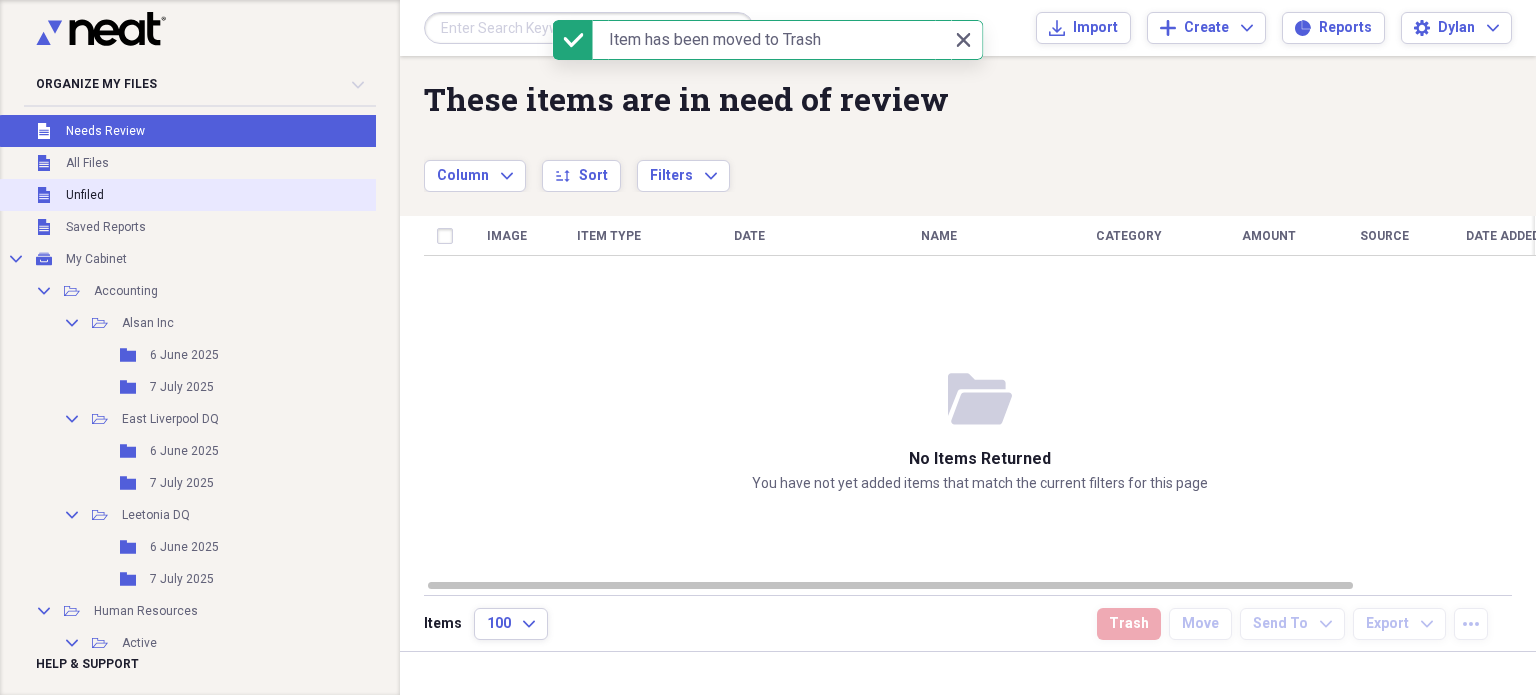 click on "Unfiled Unfiled" at bounding box center [221, 195] 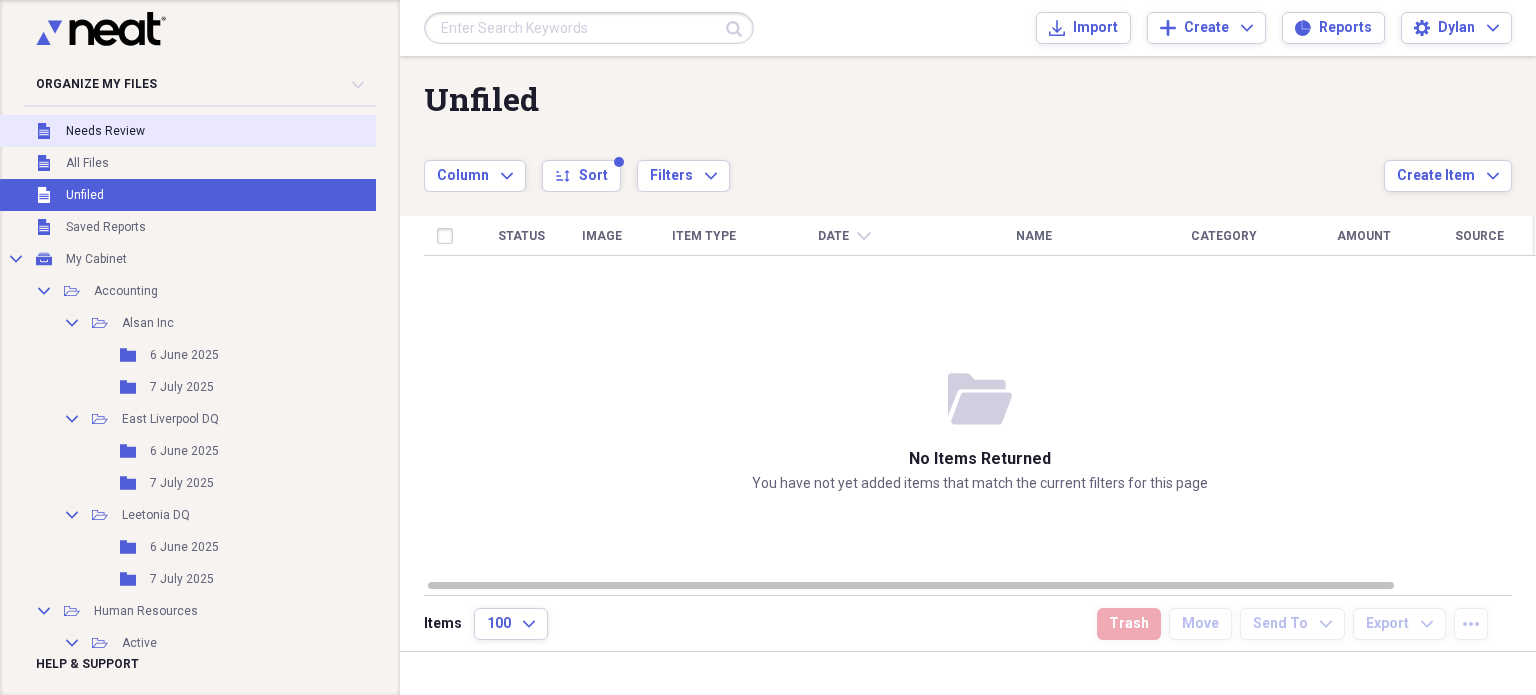 click on "Unfiled Needs Review" at bounding box center (221, 131) 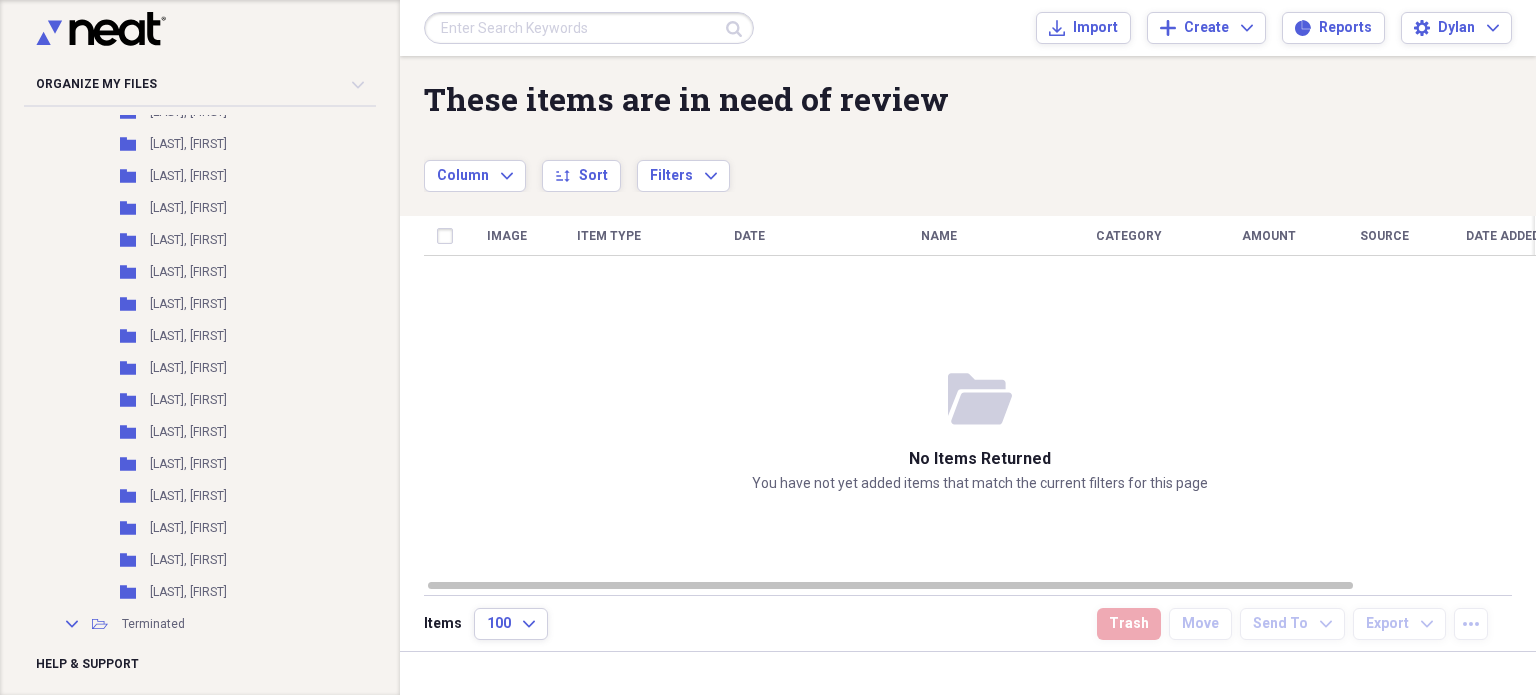 scroll, scrollTop: 786, scrollLeft: 0, axis: vertical 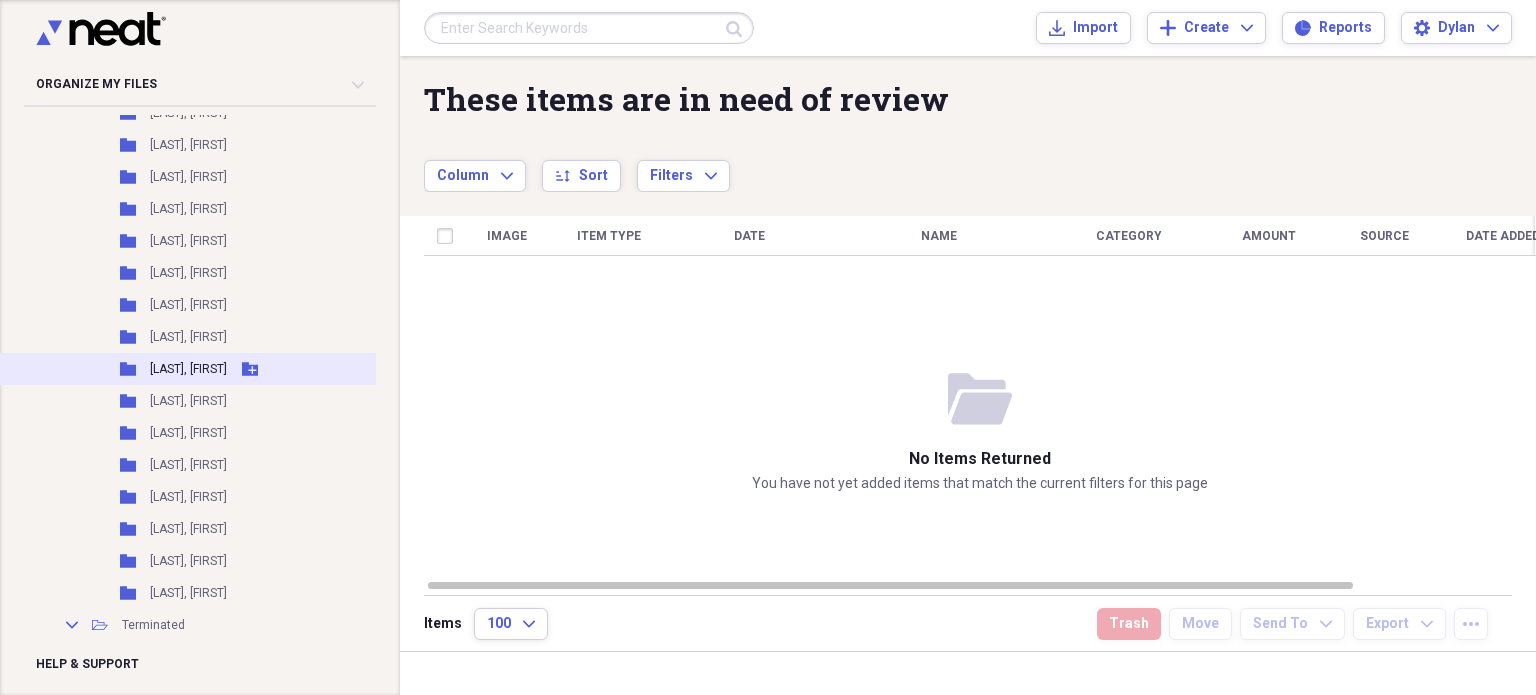 click on "[LAST], [FIRST]" at bounding box center (188, 369) 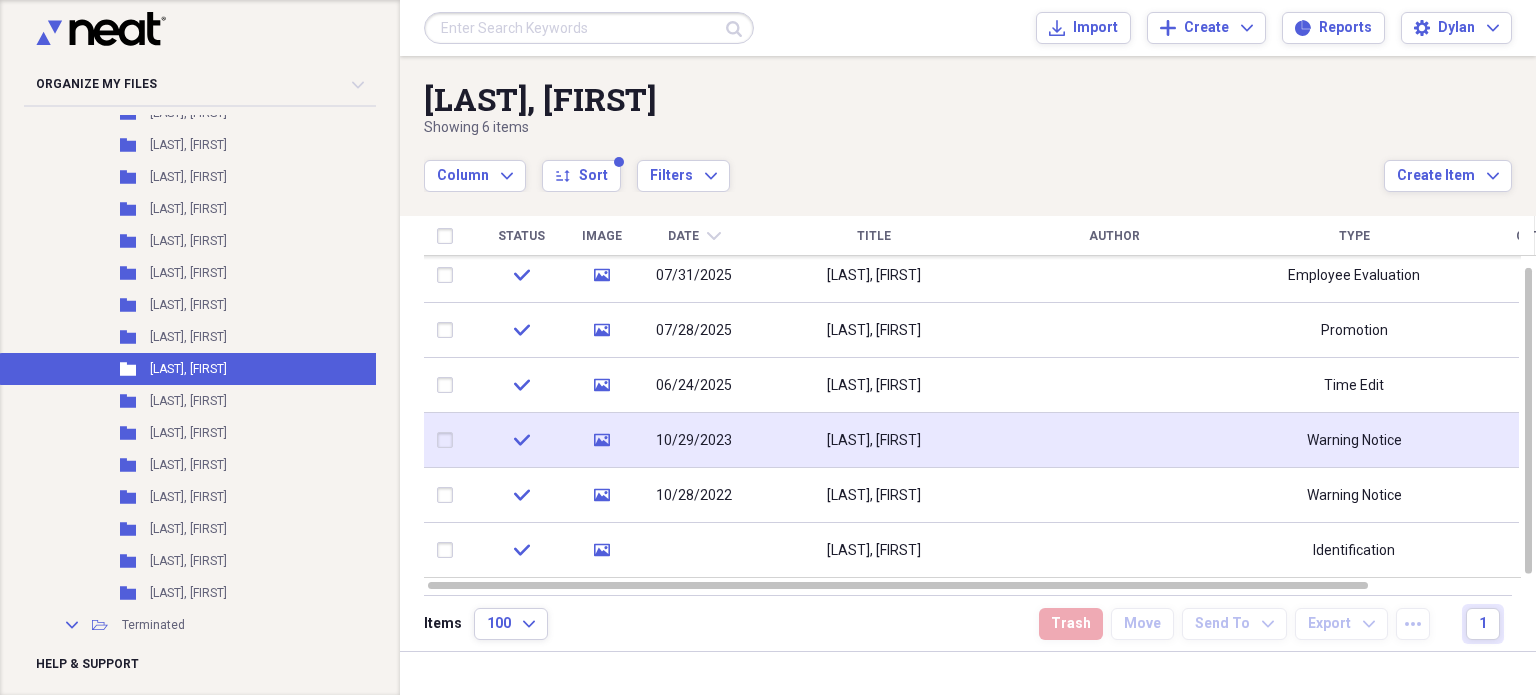 click on "[LAST], [FIRST]" at bounding box center [874, 440] 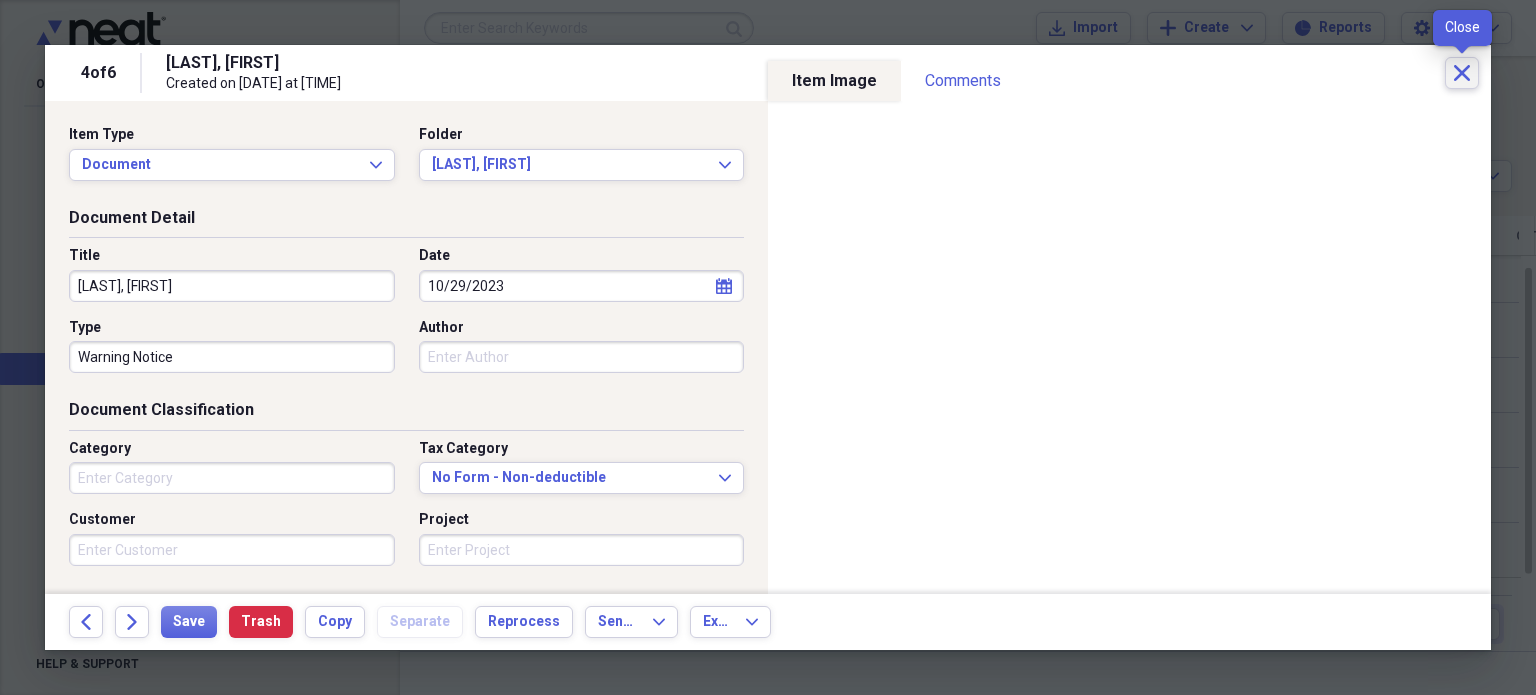 click on "Close" 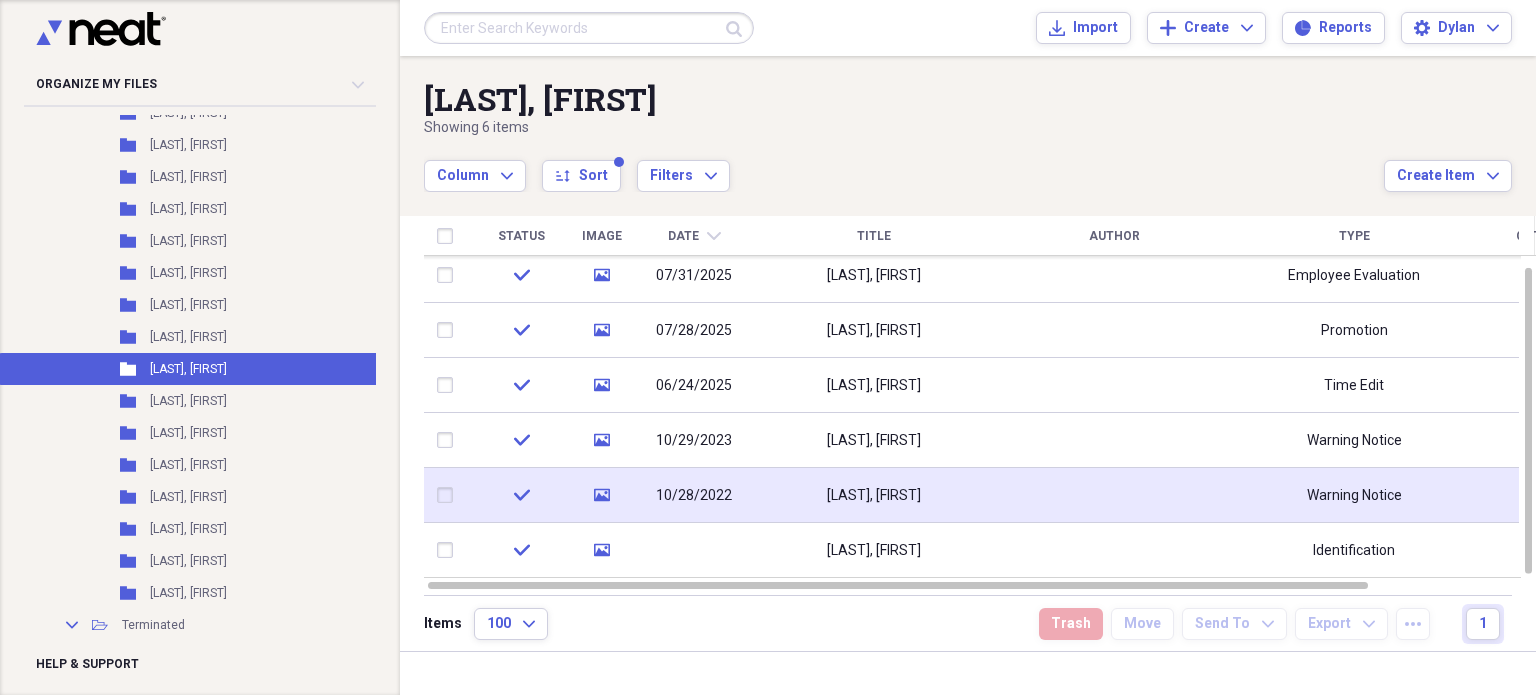 click on "[LAST], [FIRST]" at bounding box center (874, 495) 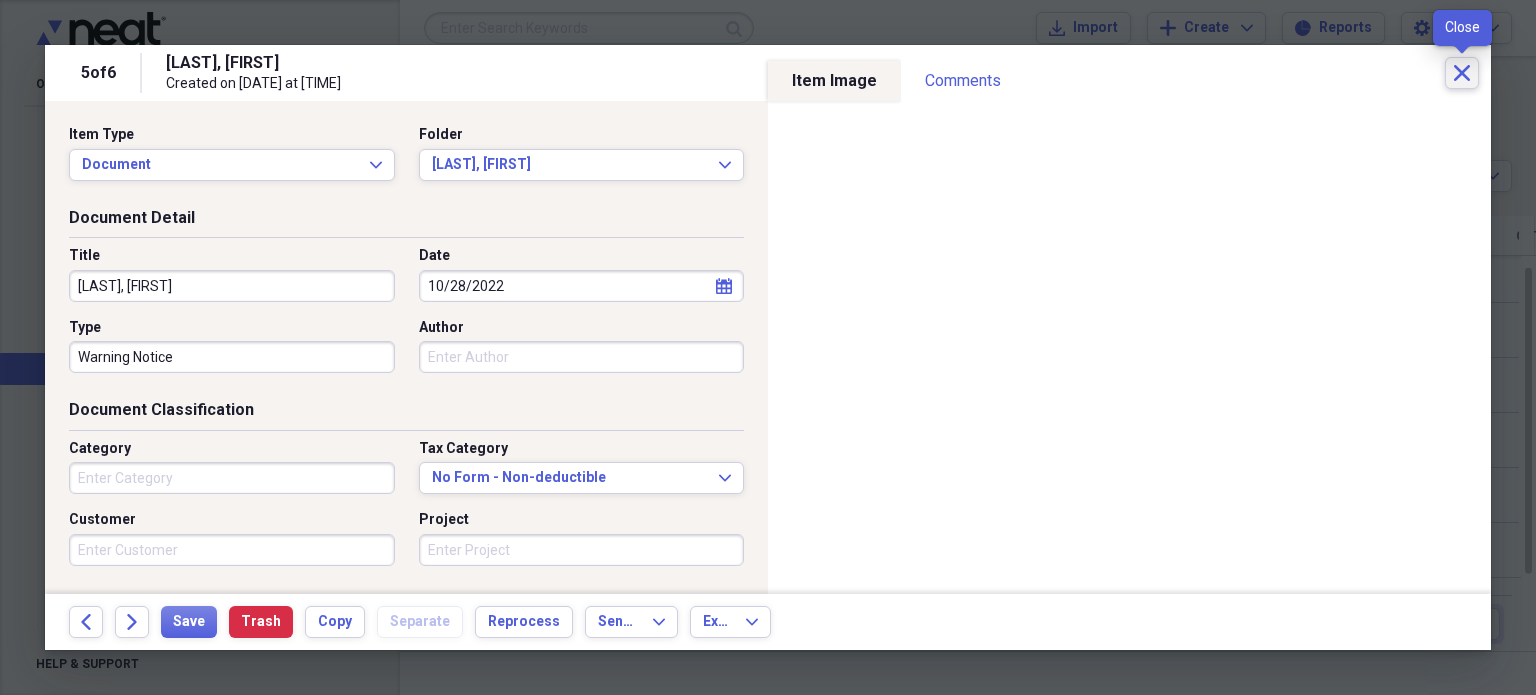 click on "Close" at bounding box center [1462, 73] 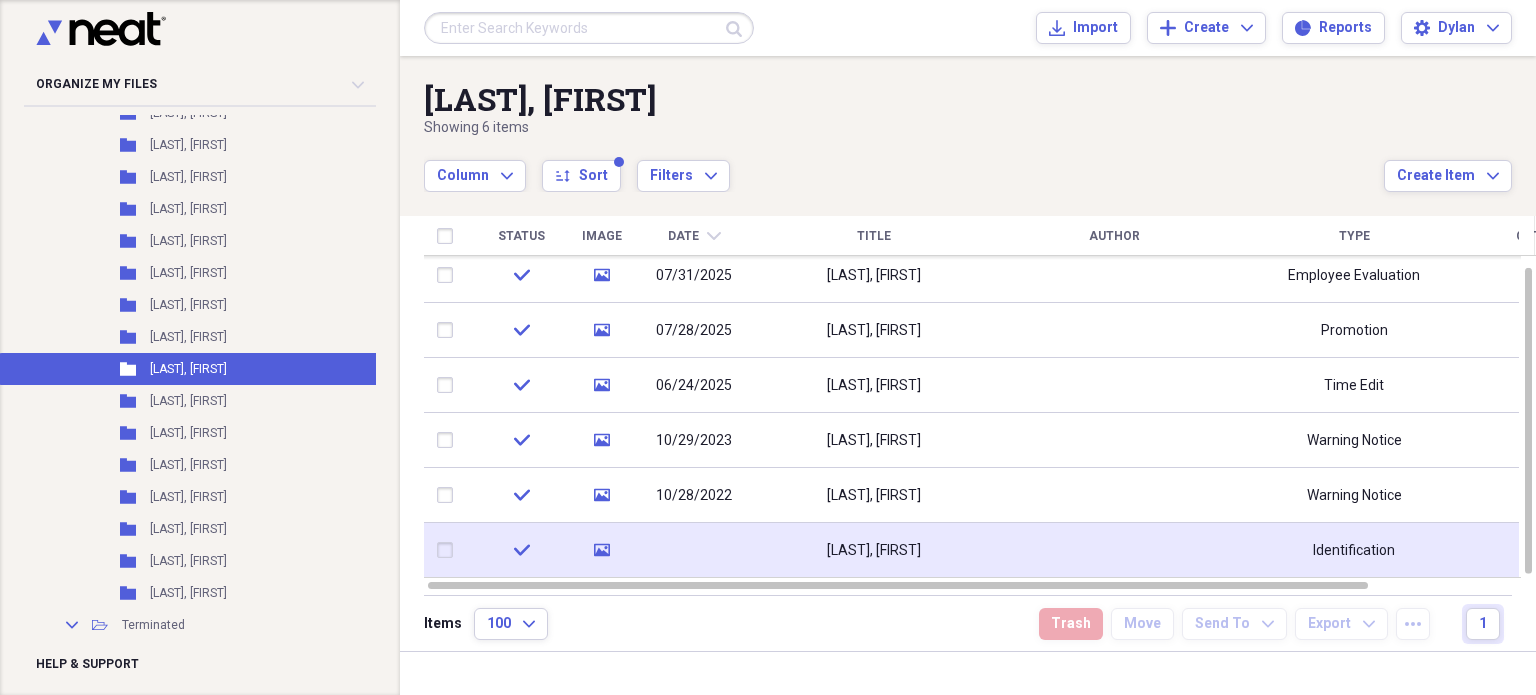 click on "[LAST], [FIRST]" at bounding box center [874, 551] 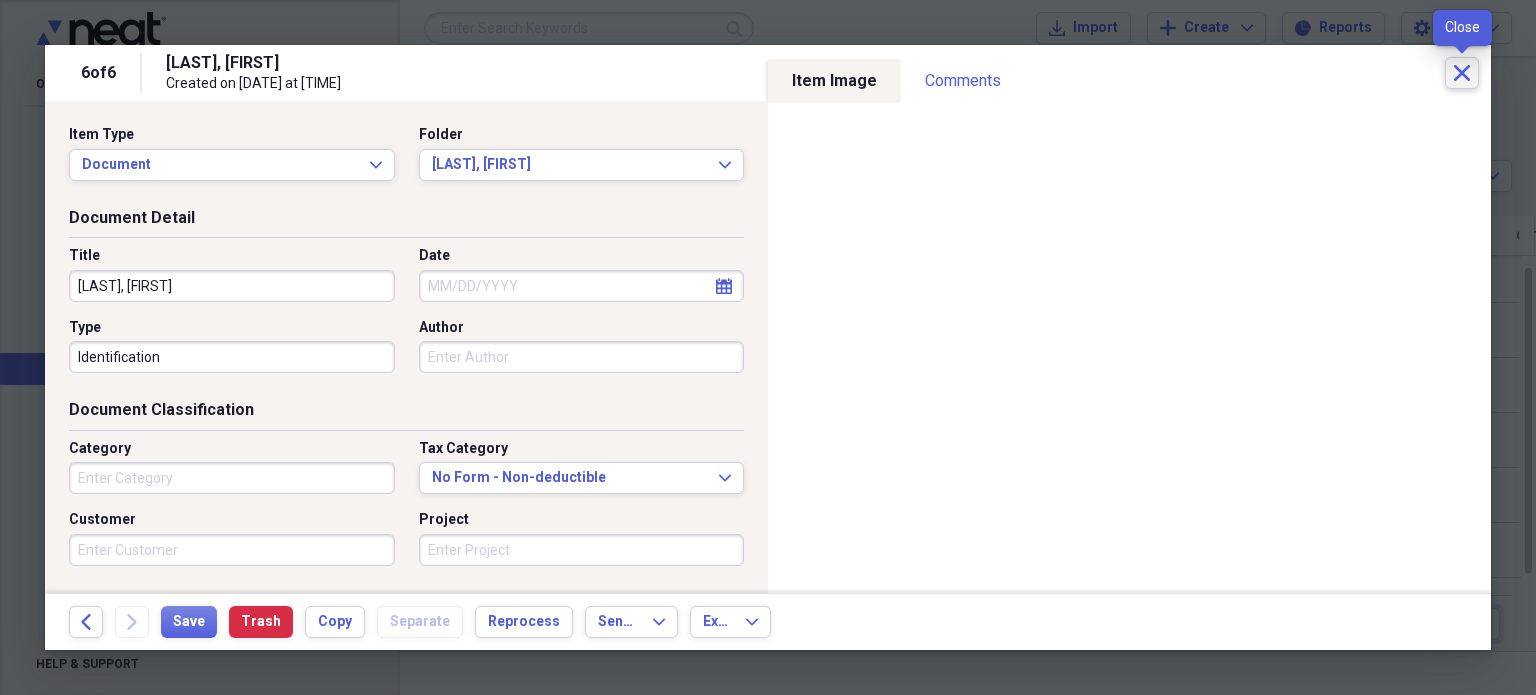click on "Close" at bounding box center [1462, 73] 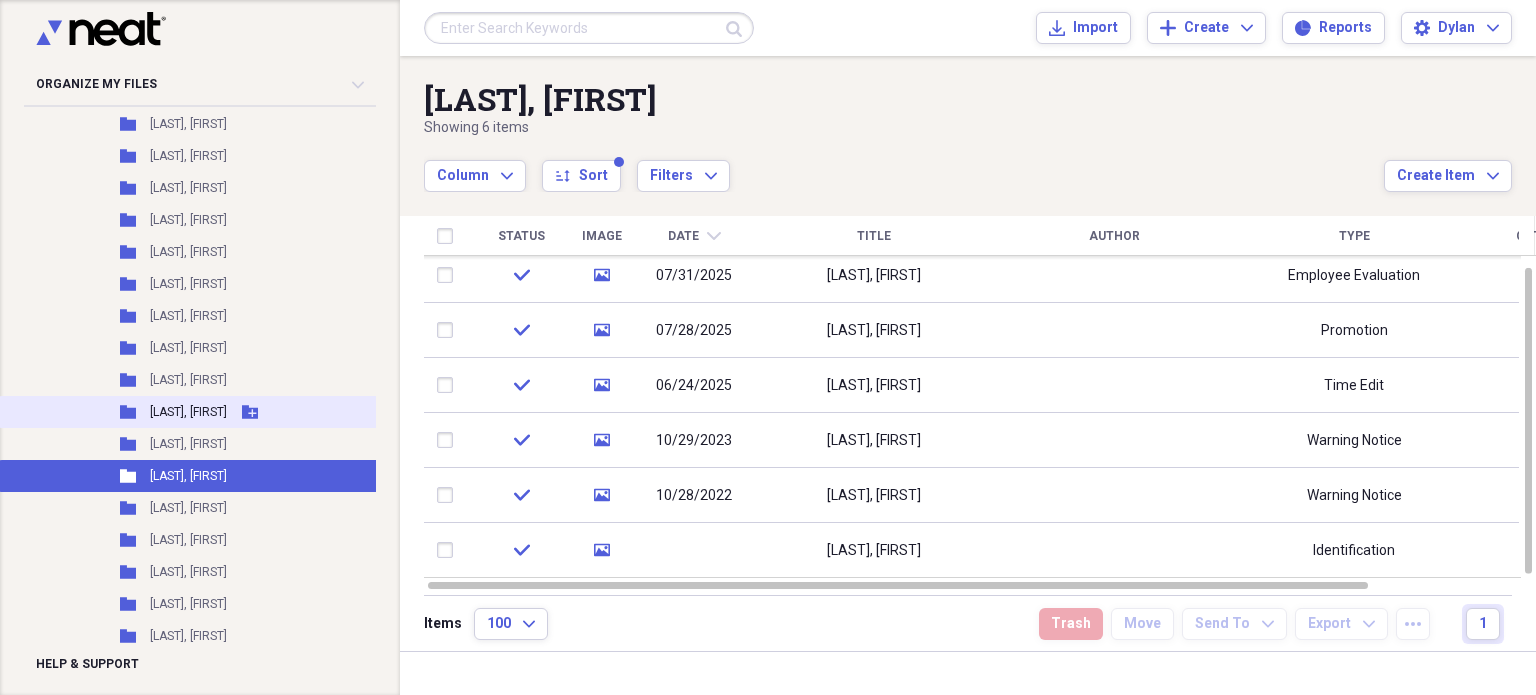 scroll, scrollTop: 678, scrollLeft: 0, axis: vertical 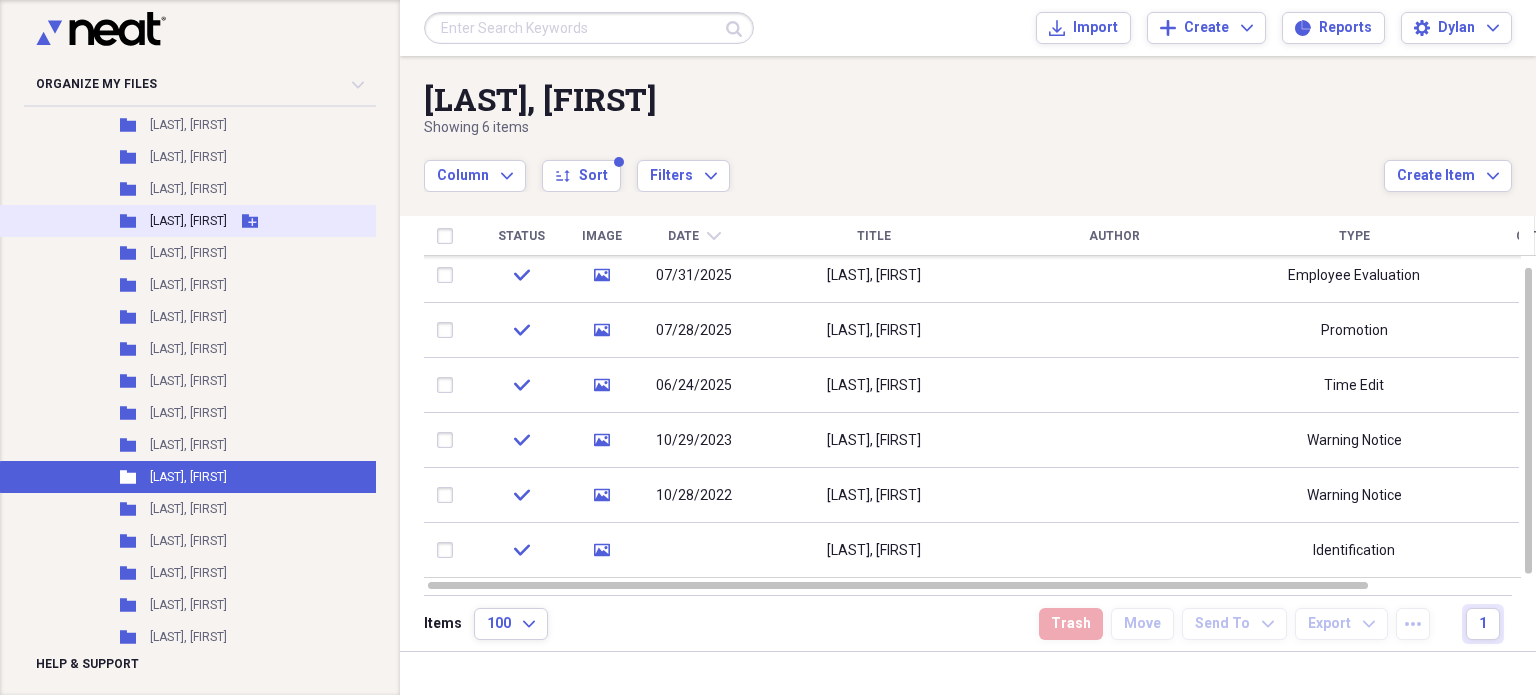 click on "[LAST], [FIRST]" at bounding box center (188, 221) 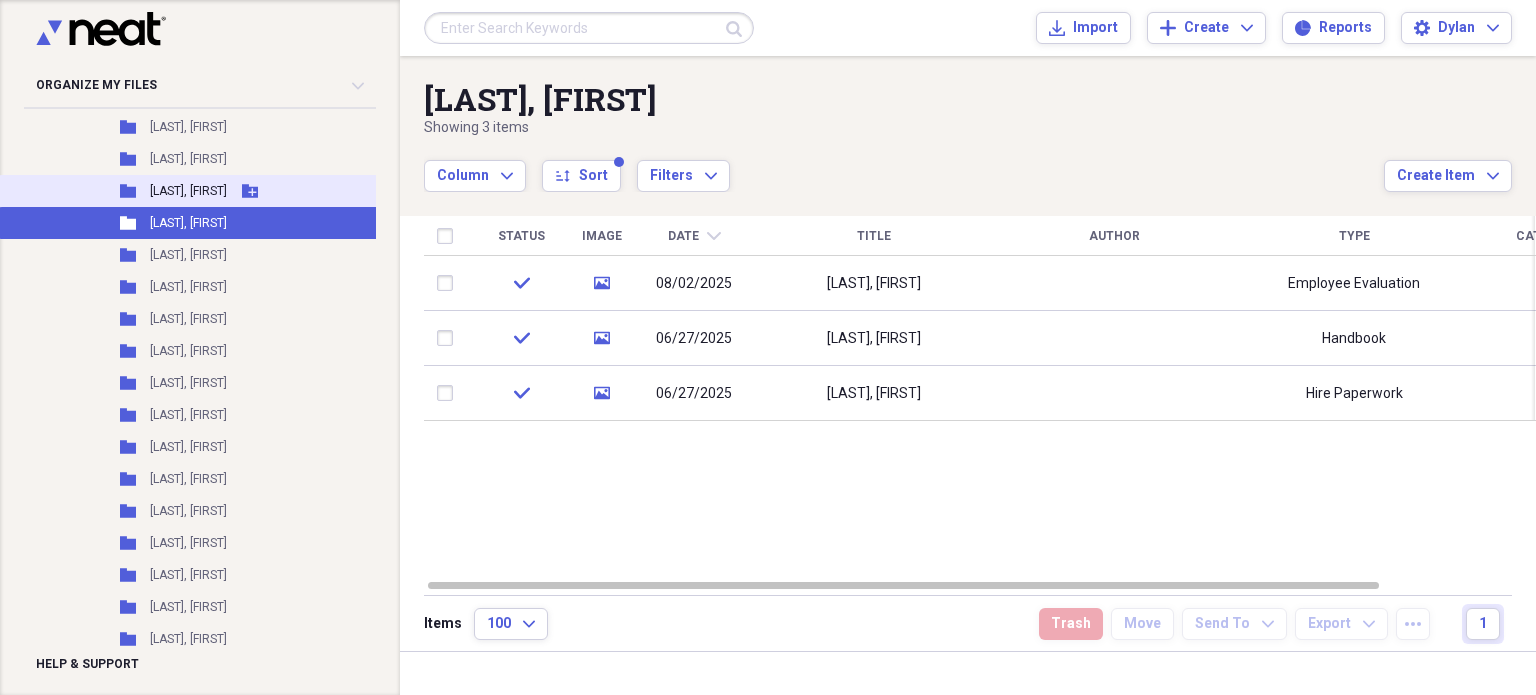 scroll, scrollTop: 0, scrollLeft: 0, axis: both 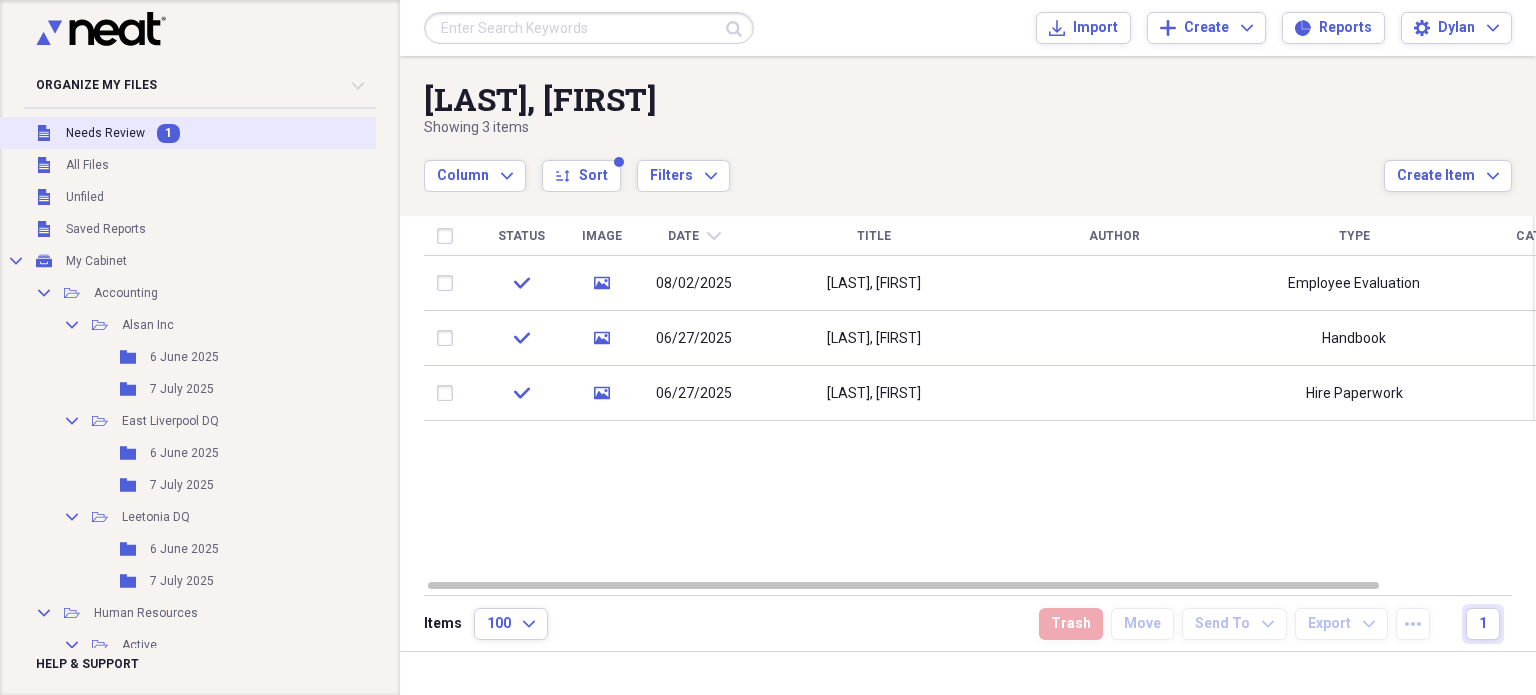 click on "Unfiled Needs Review 1" at bounding box center (221, 133) 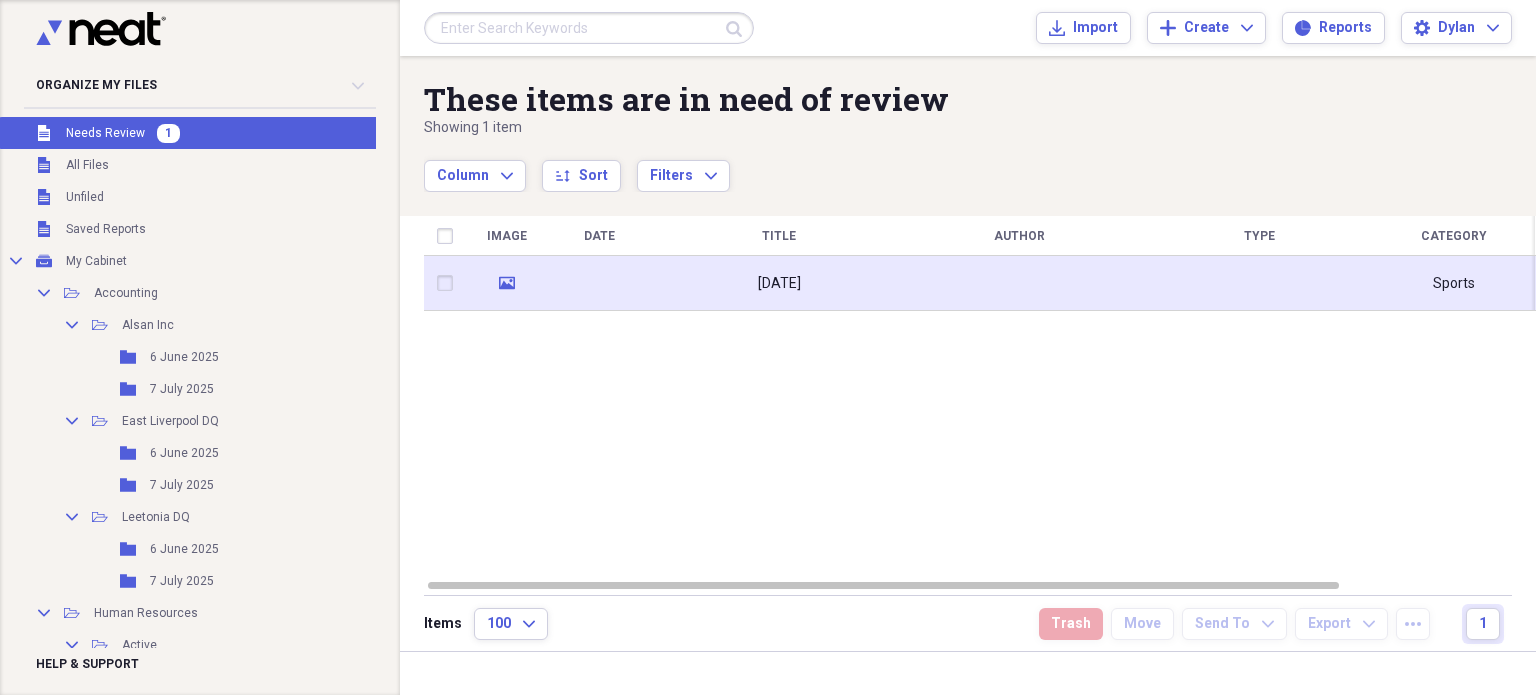 click on "[DATE]" at bounding box center [779, 283] 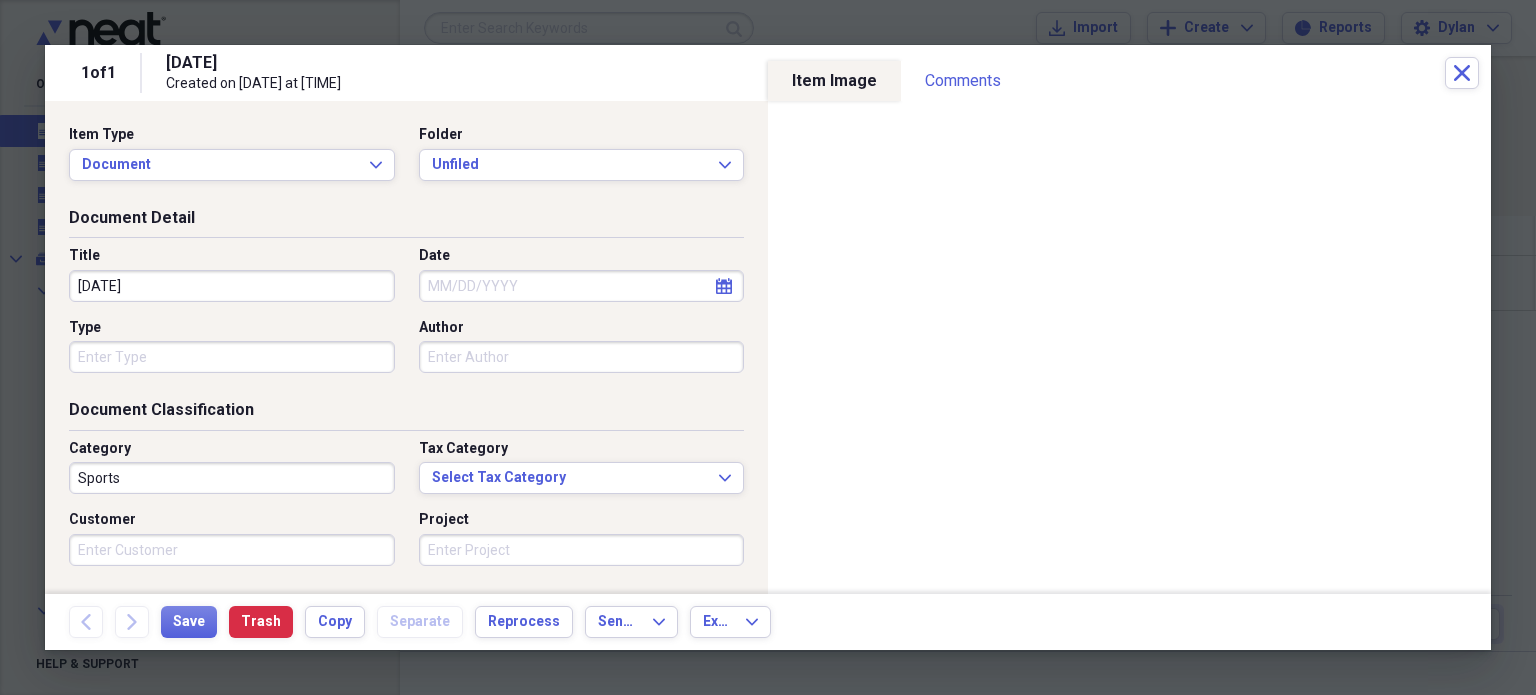 click on "[DATE]" at bounding box center (232, 286) 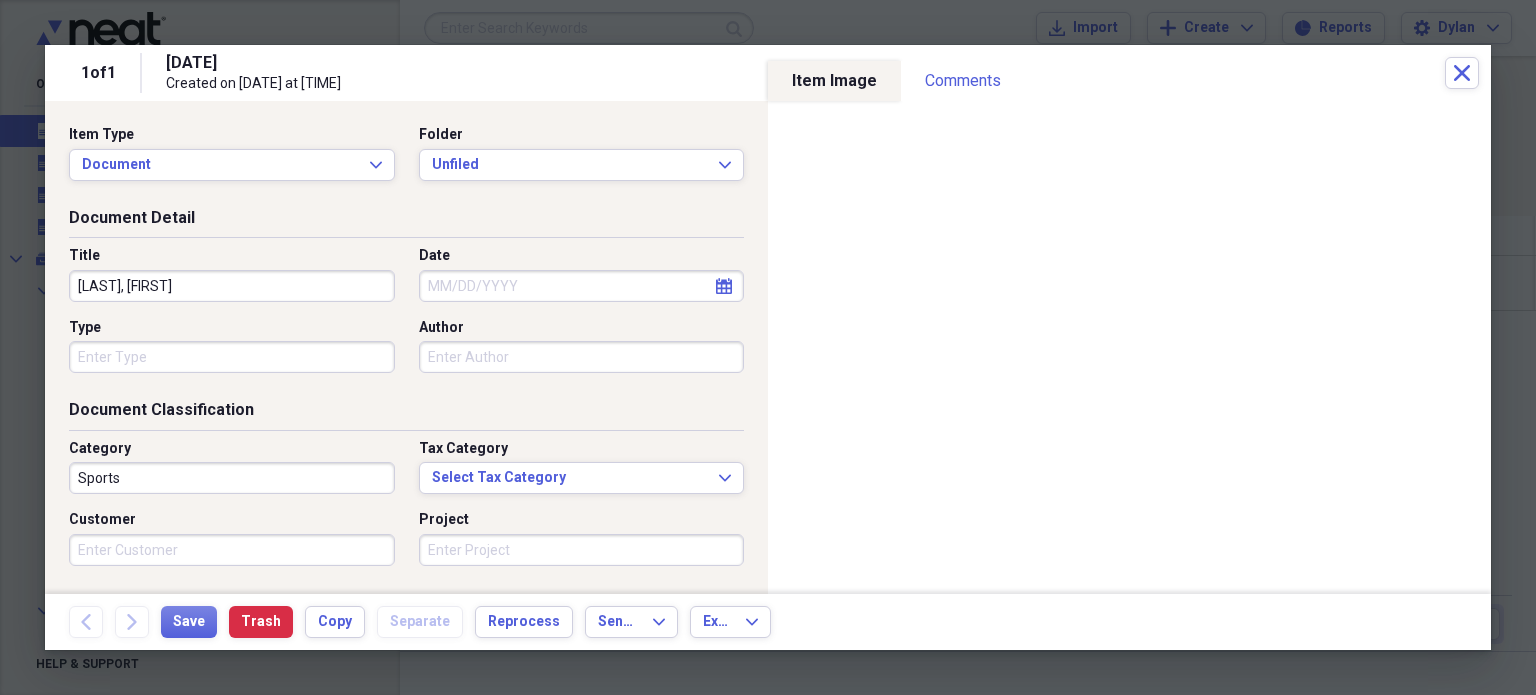 type on "[LAST], [FIRST]" 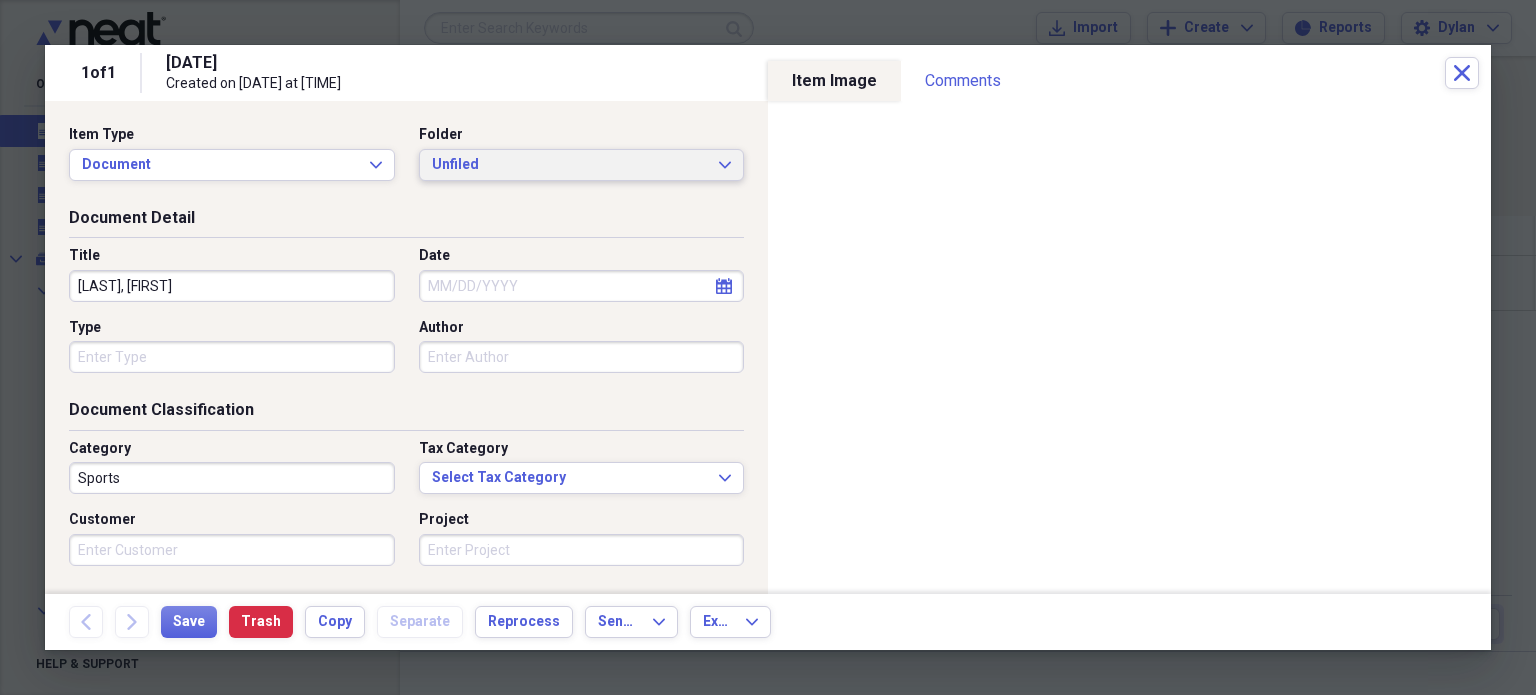 click on "Unfiled" at bounding box center [570, 165] 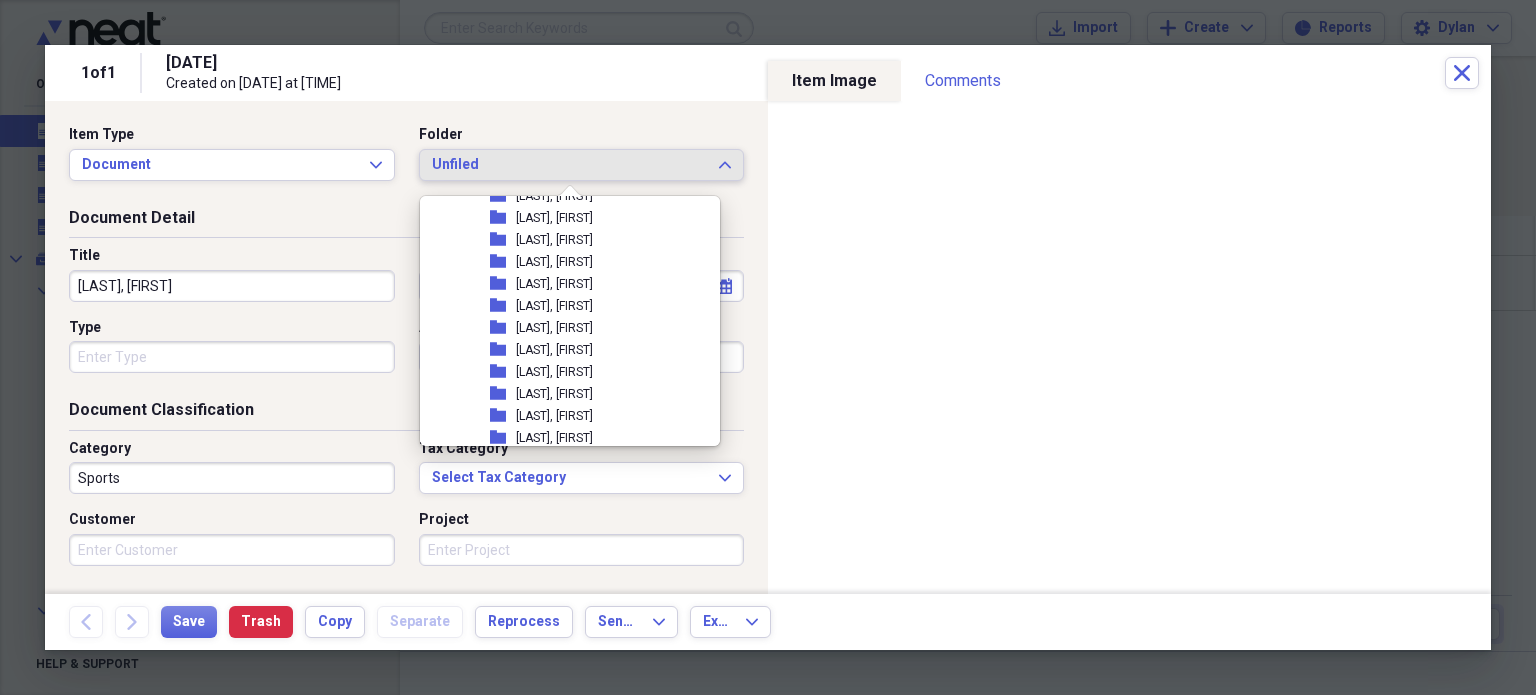 scroll, scrollTop: 362, scrollLeft: 0, axis: vertical 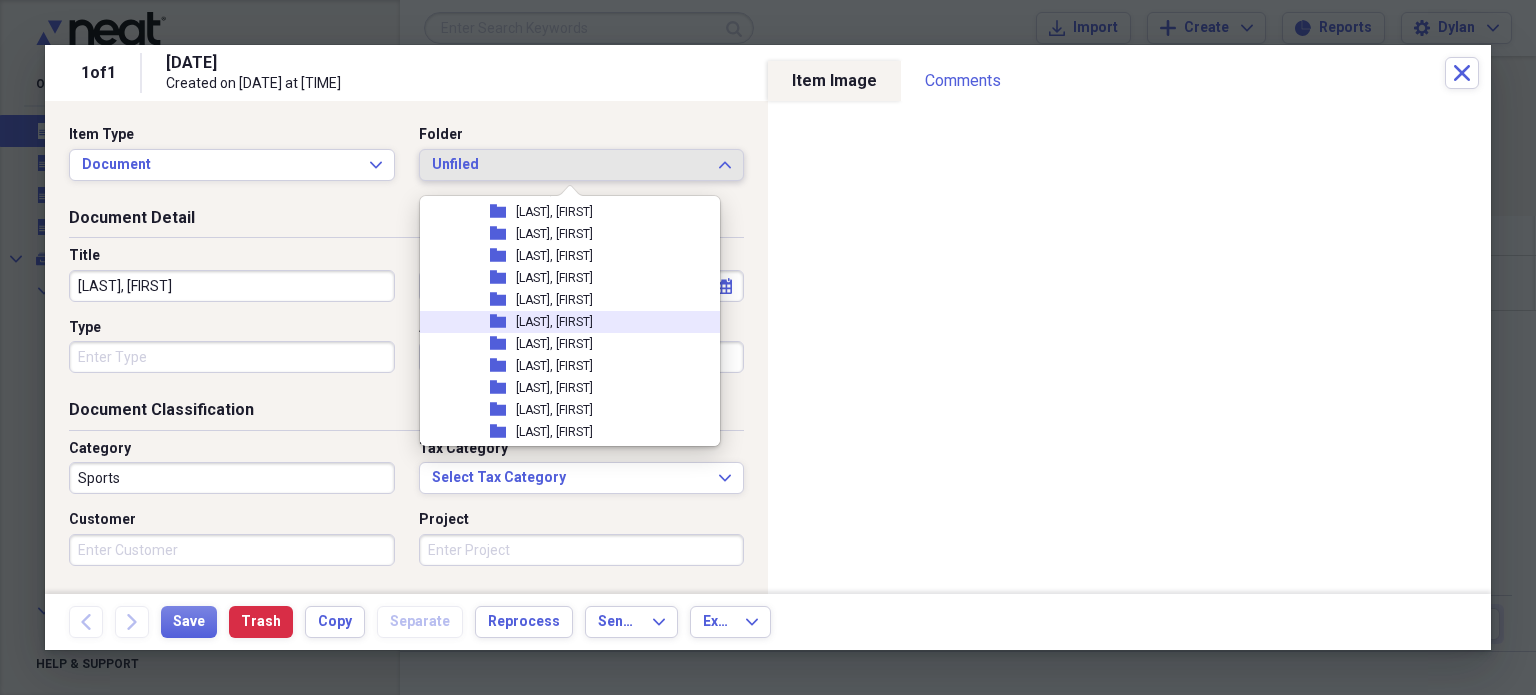click on "[LAST], [FIRST]" at bounding box center (554, 322) 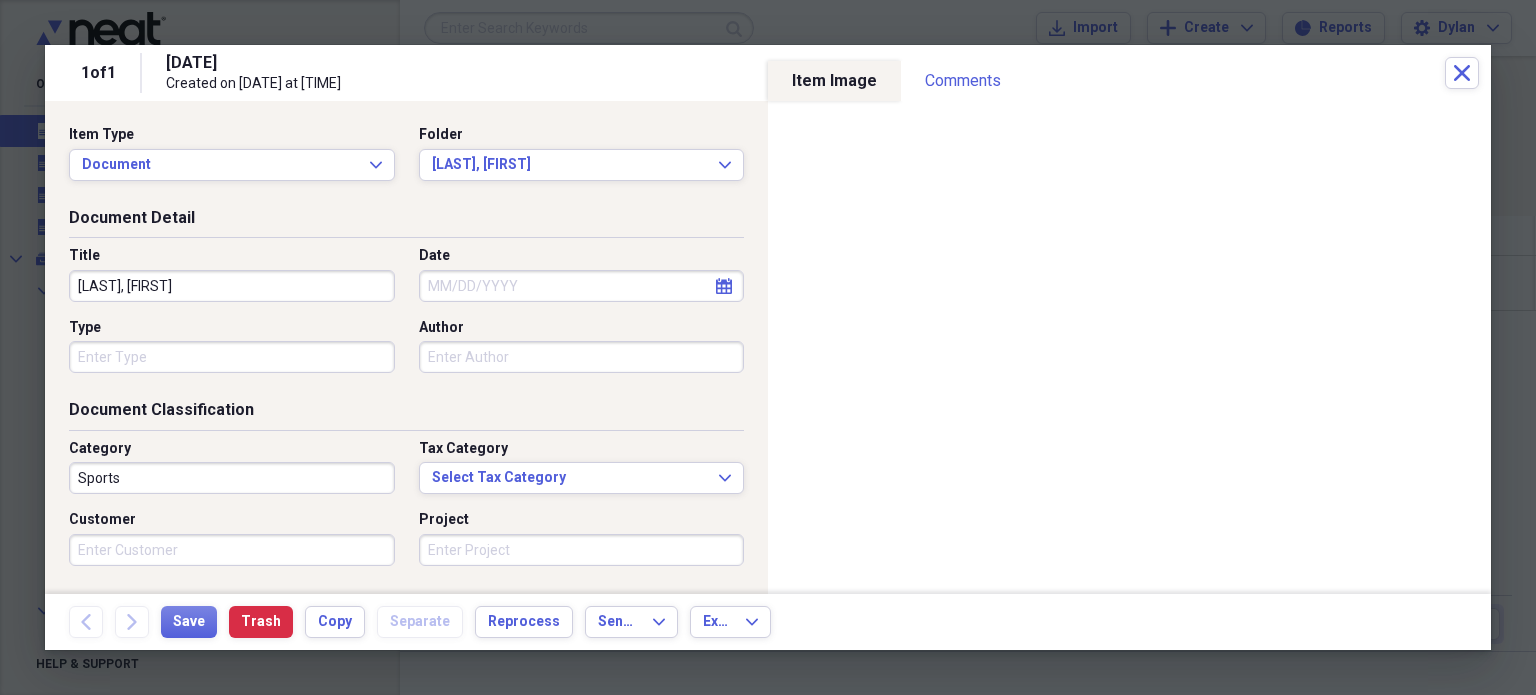click on "Type" at bounding box center (232, 357) 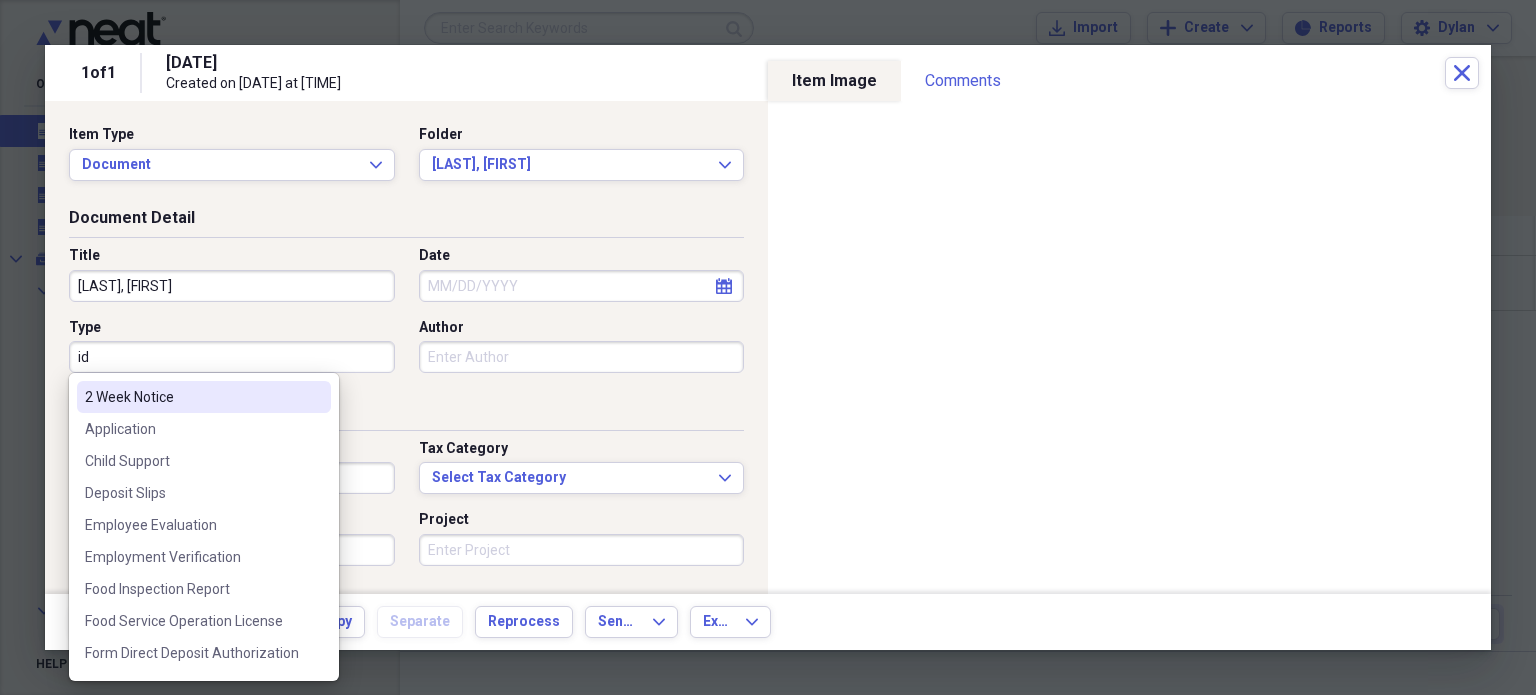 type on "Identification" 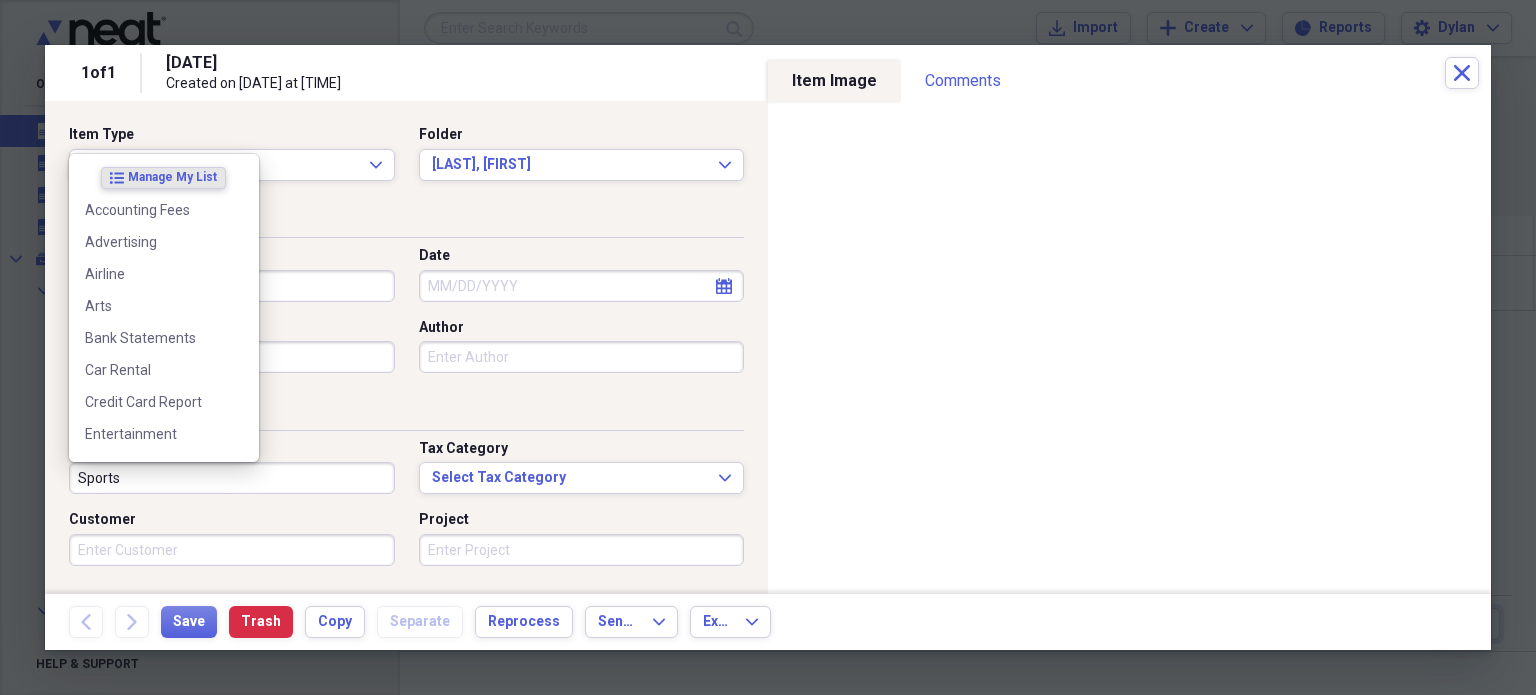 click on "Sports" at bounding box center (232, 478) 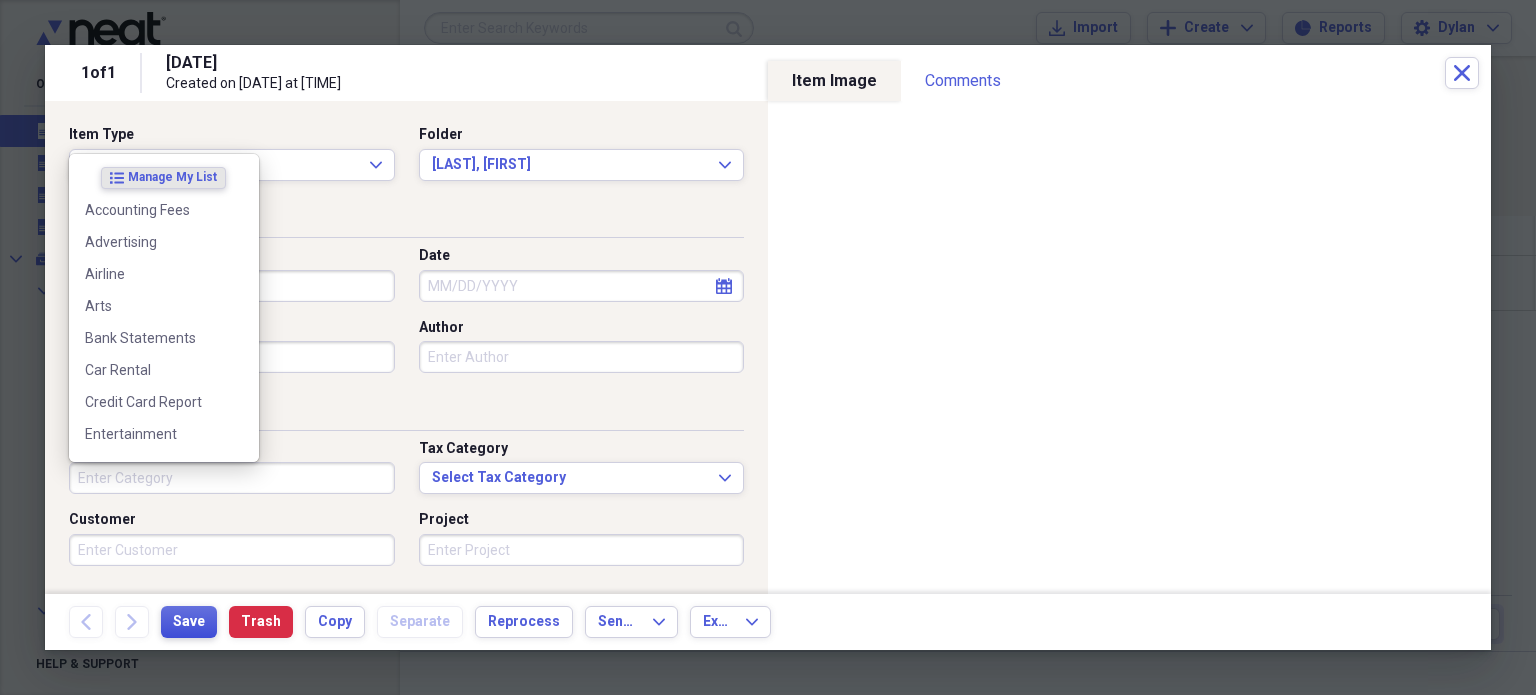 type 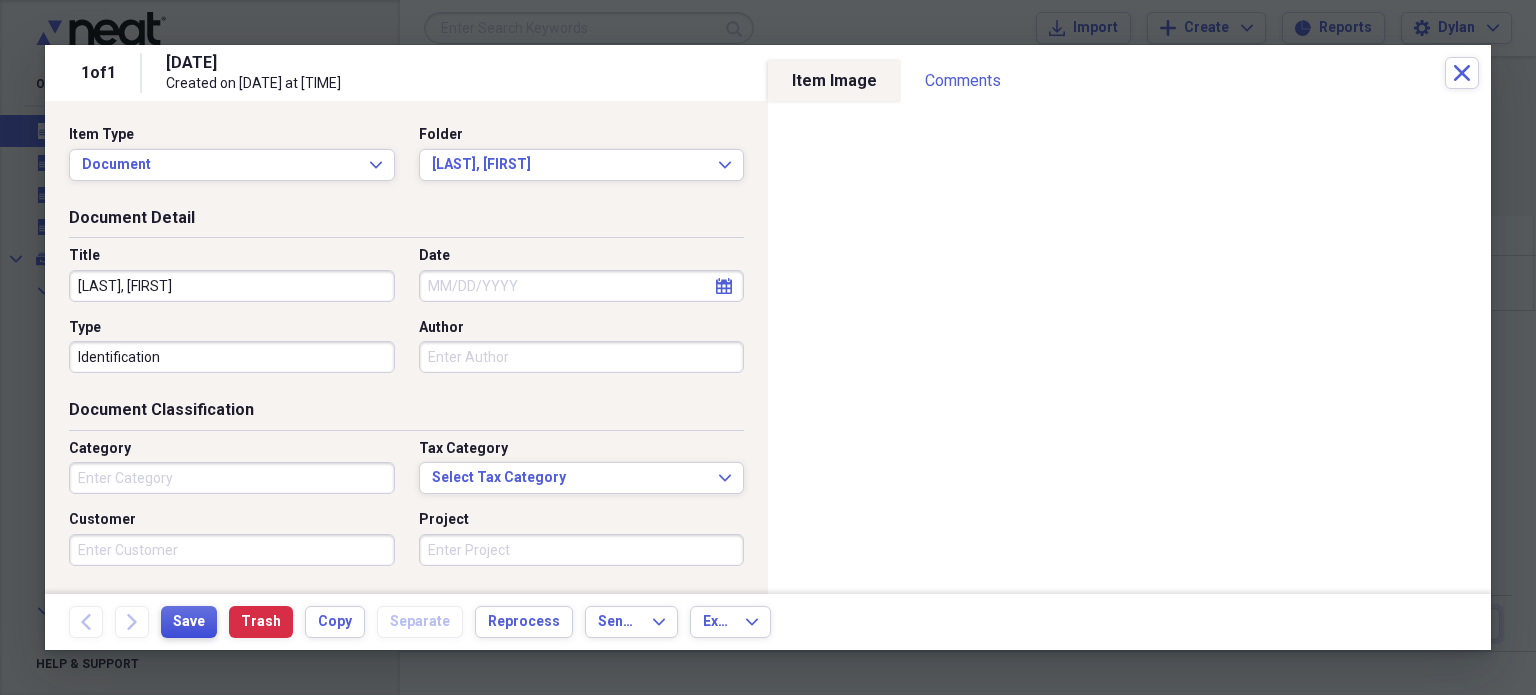 click on "Save" at bounding box center [189, 622] 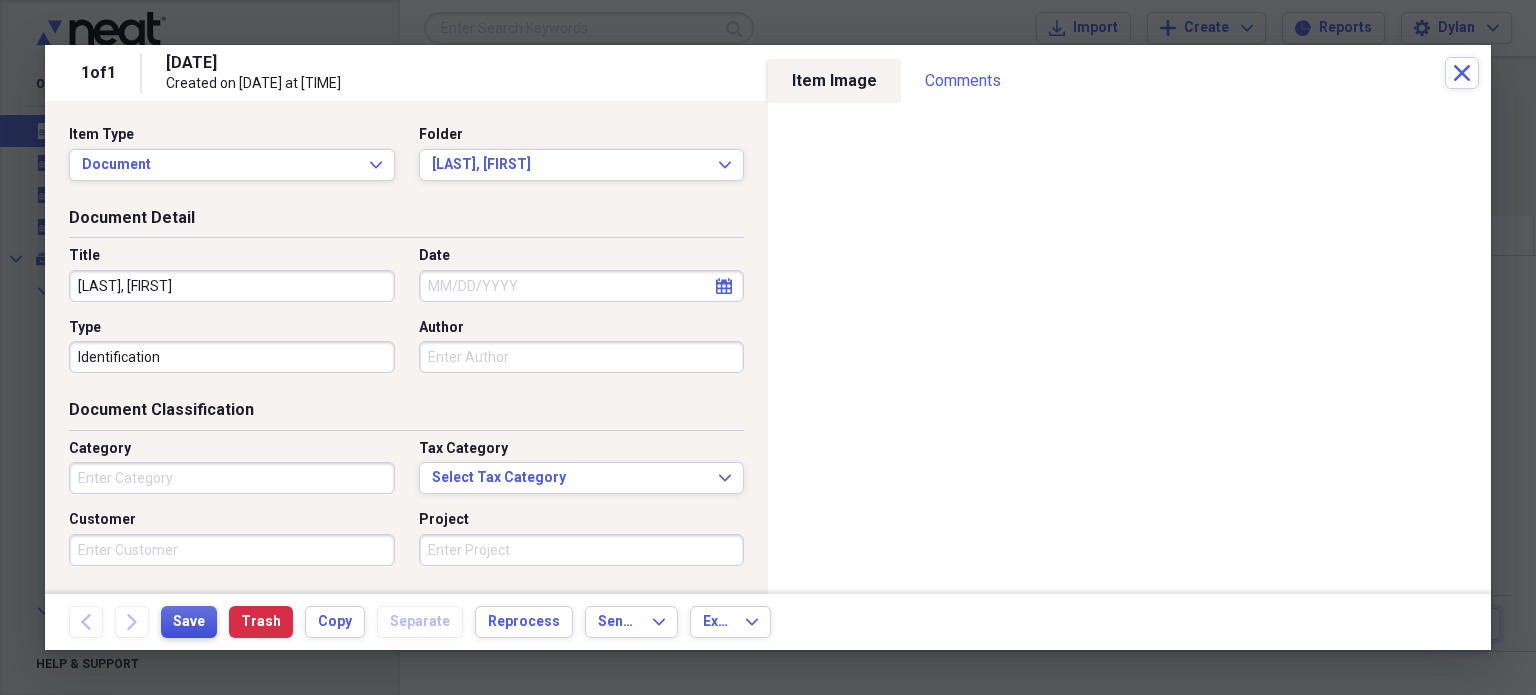 click on "Save" at bounding box center [189, 622] 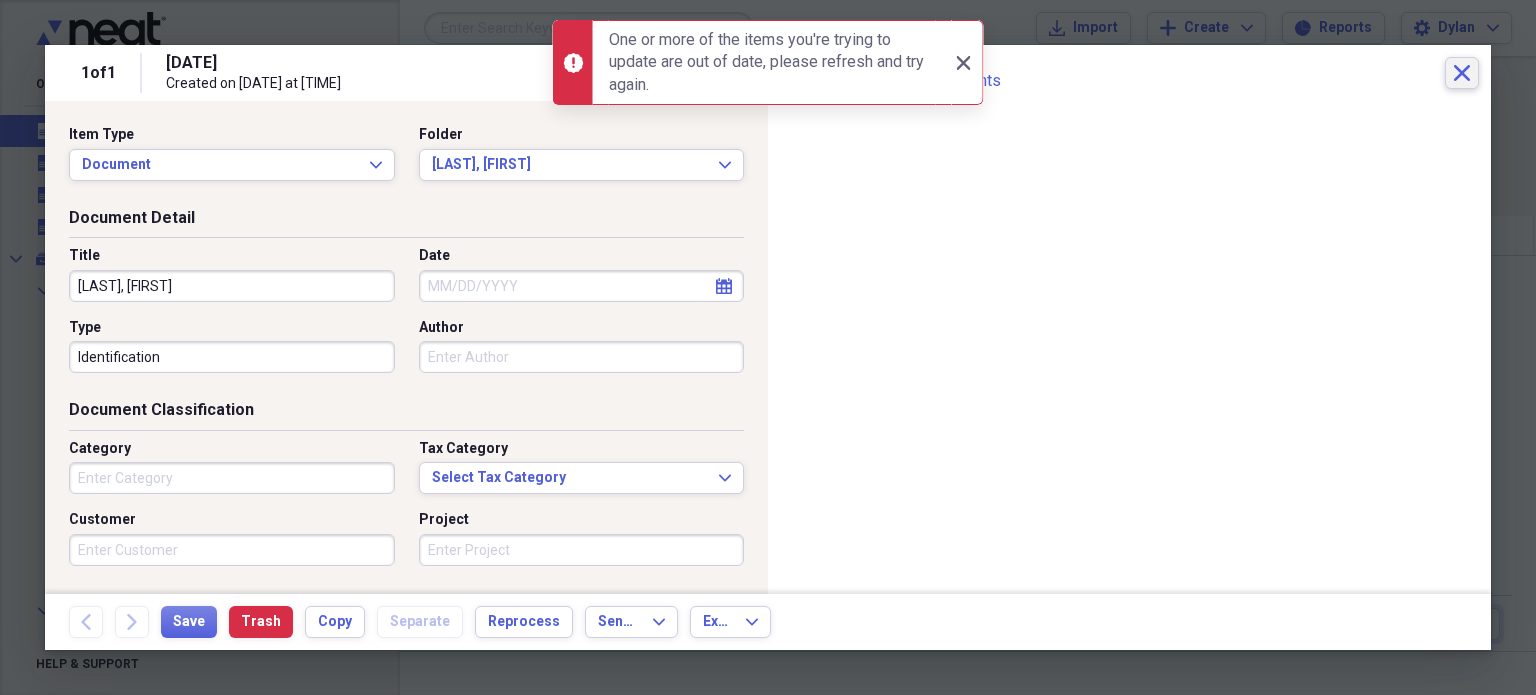 click 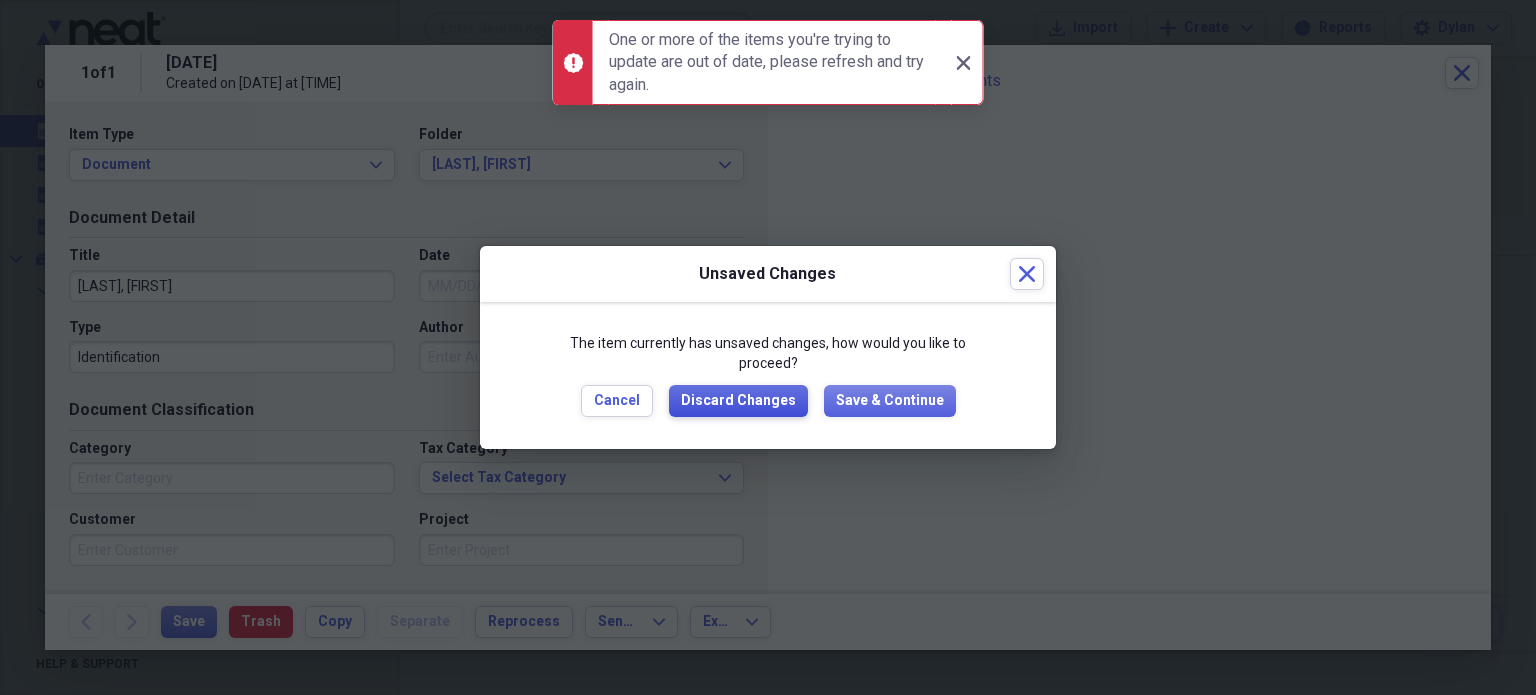 click on "Discard Changes" at bounding box center [738, 401] 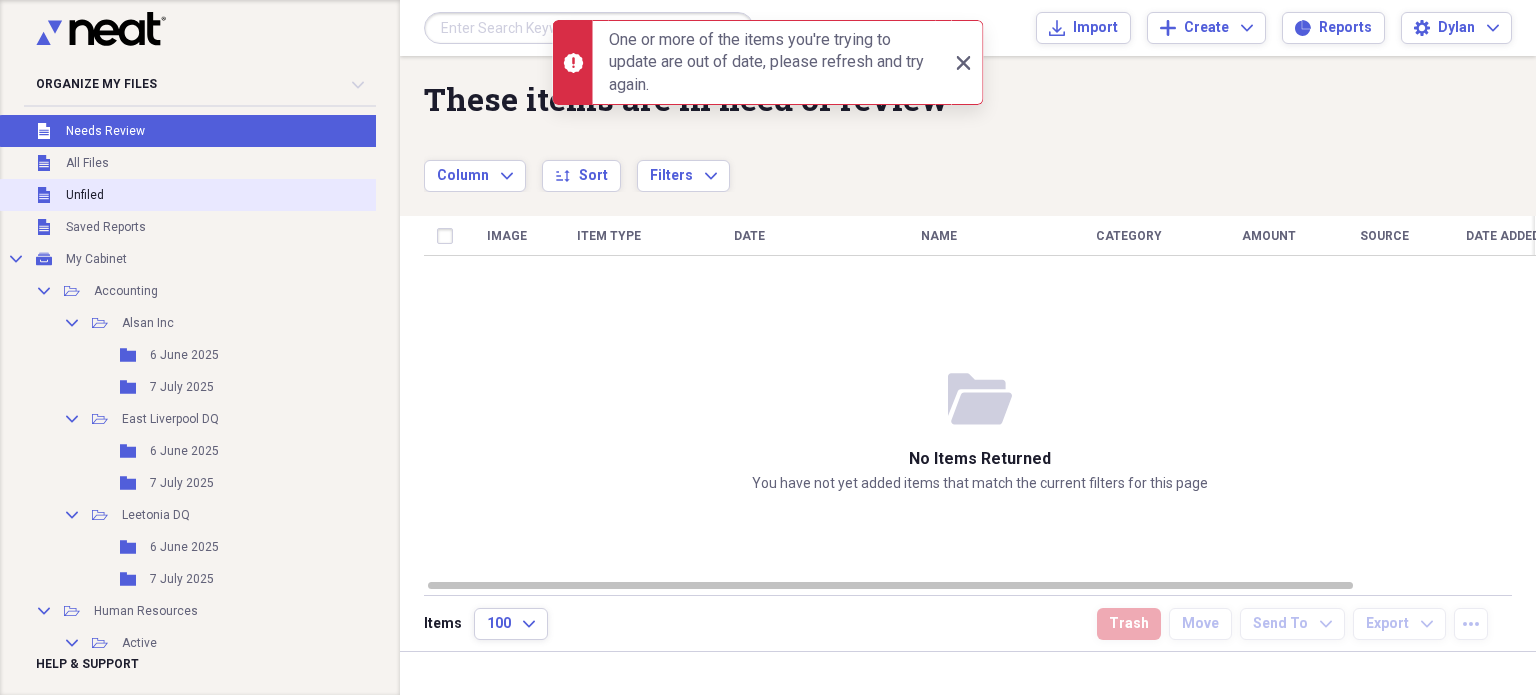 click on "Unfiled Unfiled" at bounding box center (221, 195) 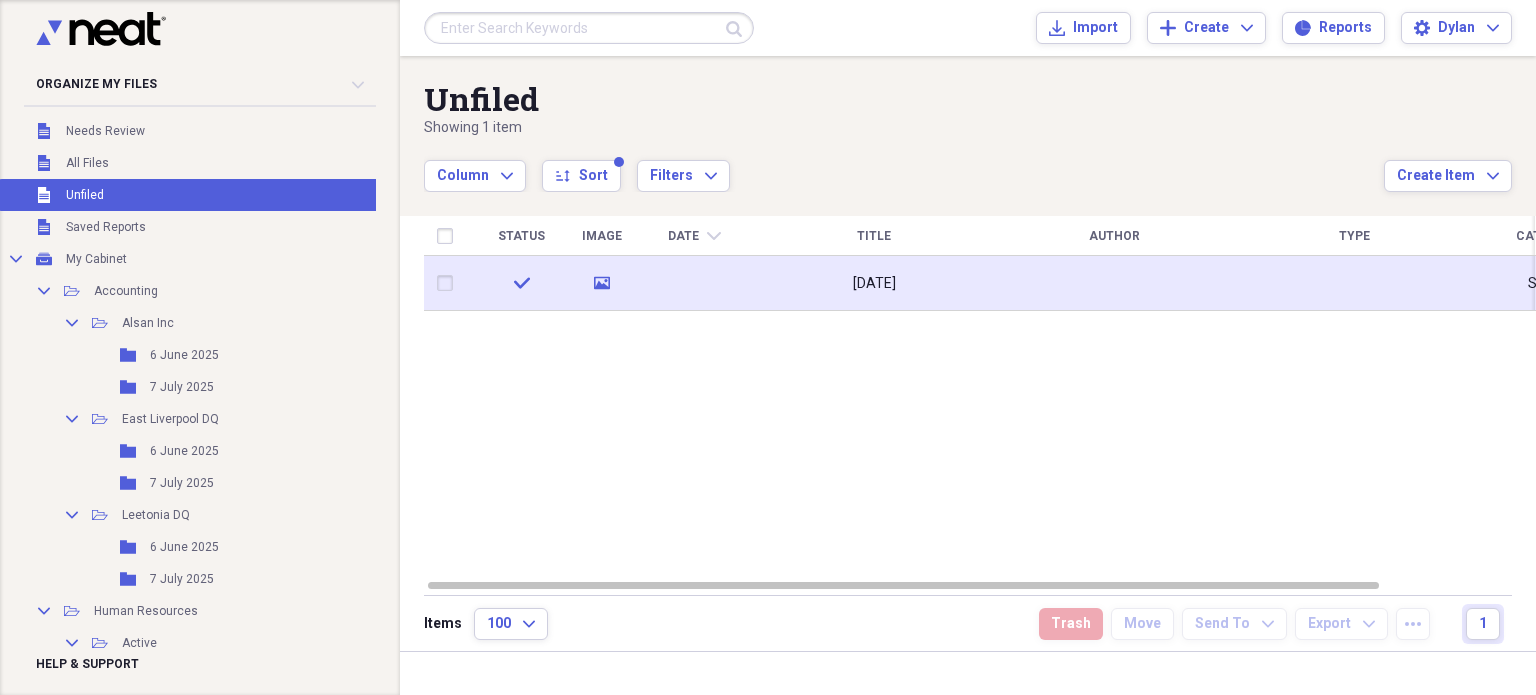 click at bounding box center (694, 283) 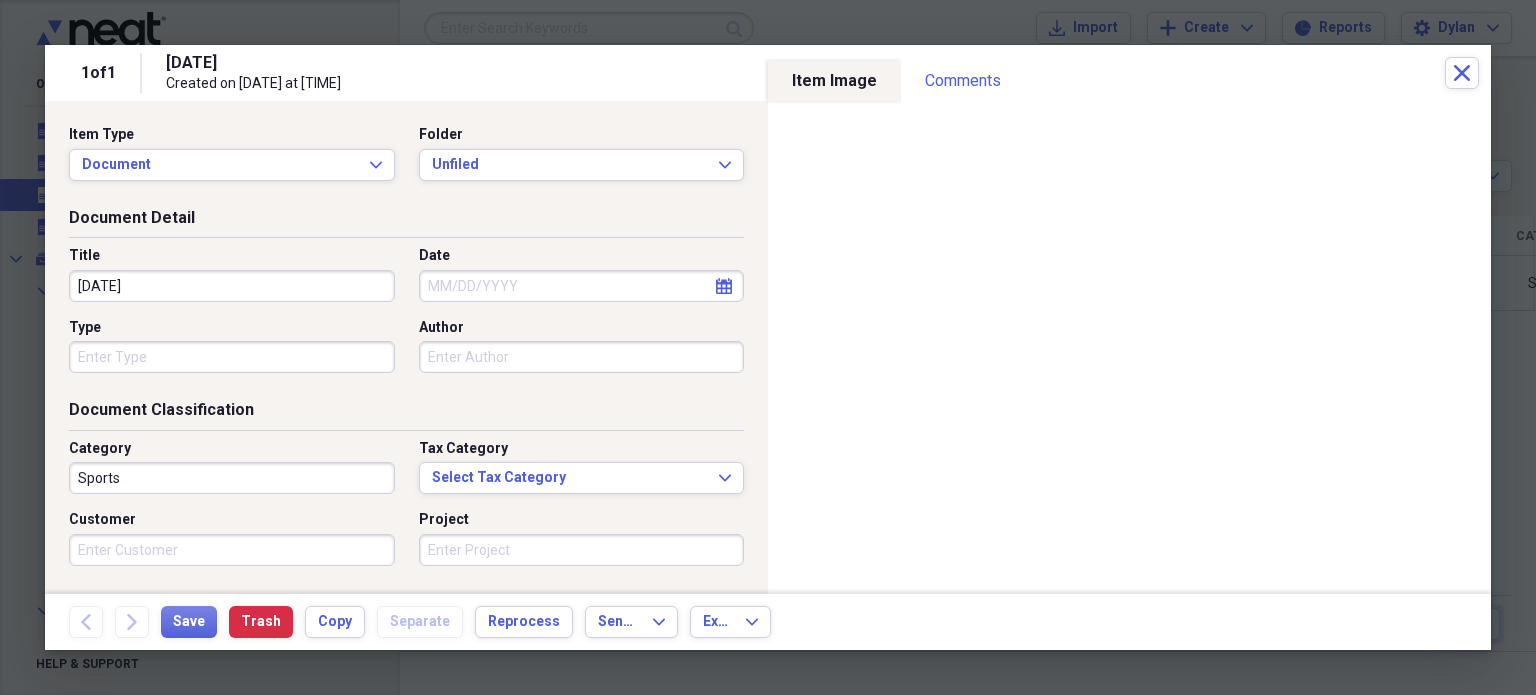 click on "[DATE]" at bounding box center [232, 286] 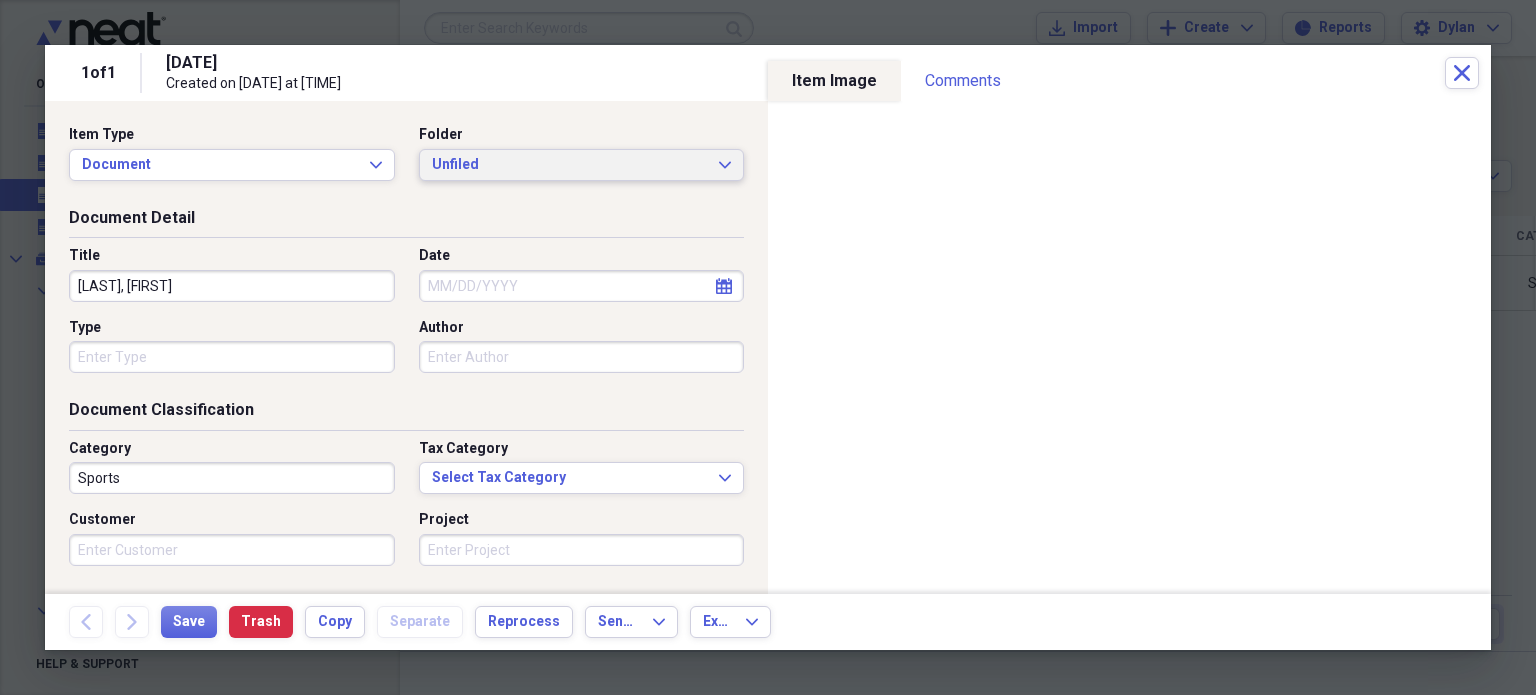 type on "[LAST], [FIRST]" 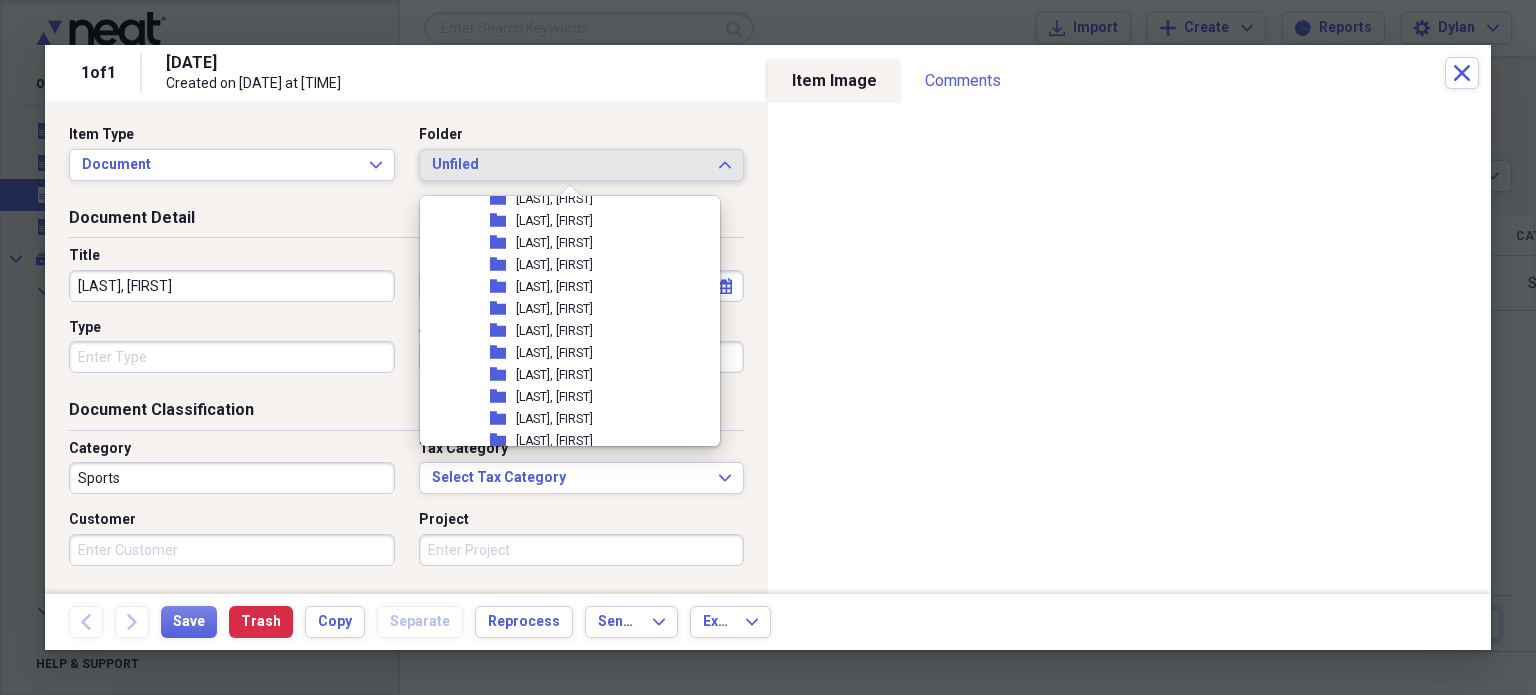 scroll, scrollTop: 335, scrollLeft: 0, axis: vertical 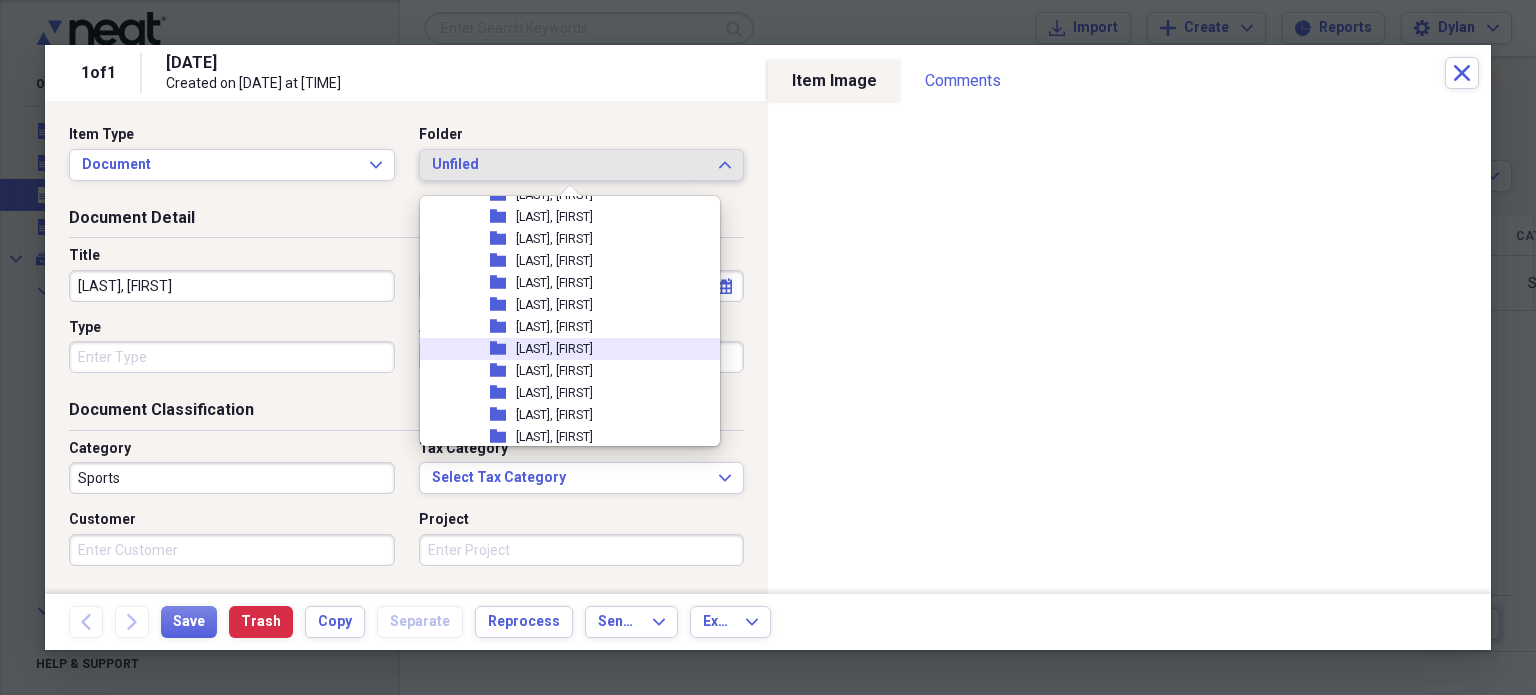 click on "[LAST], [FIRST]" at bounding box center (554, 349) 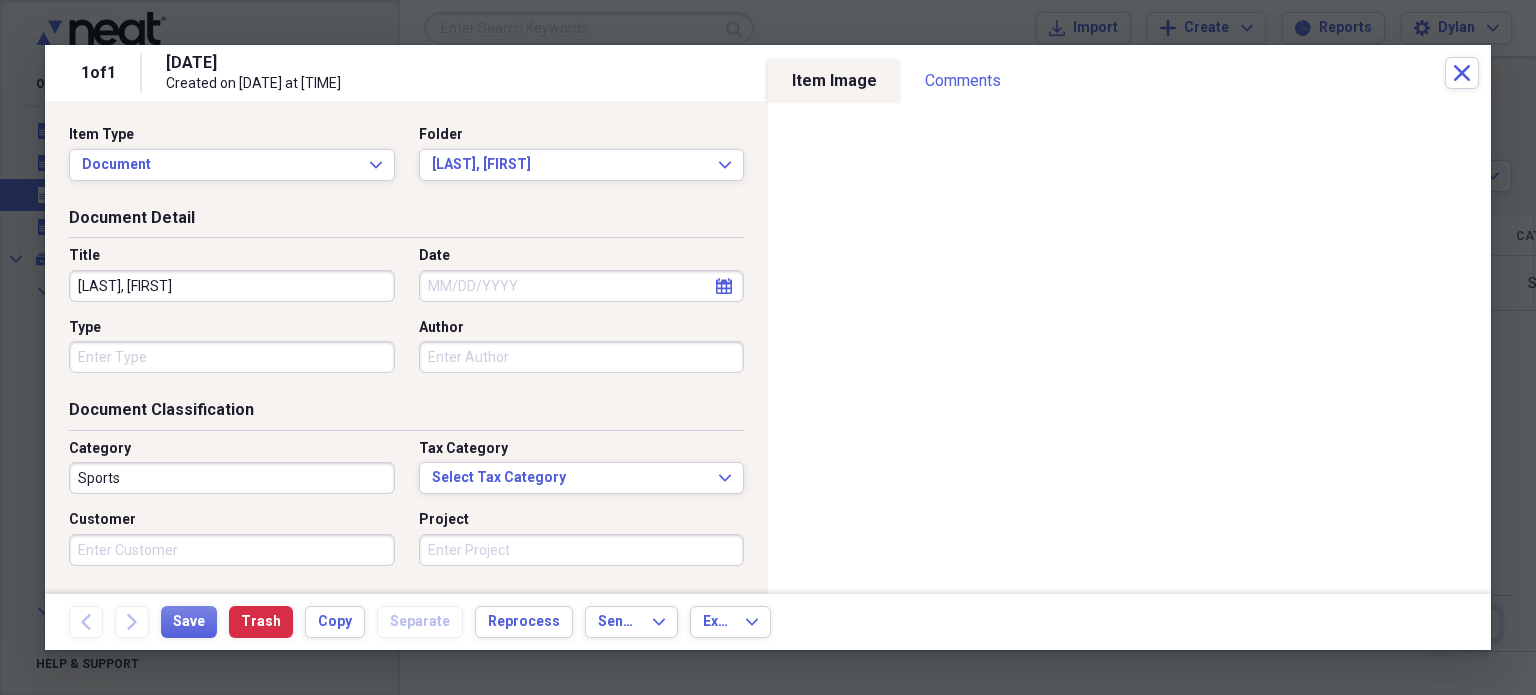 click on "Type" at bounding box center (232, 357) 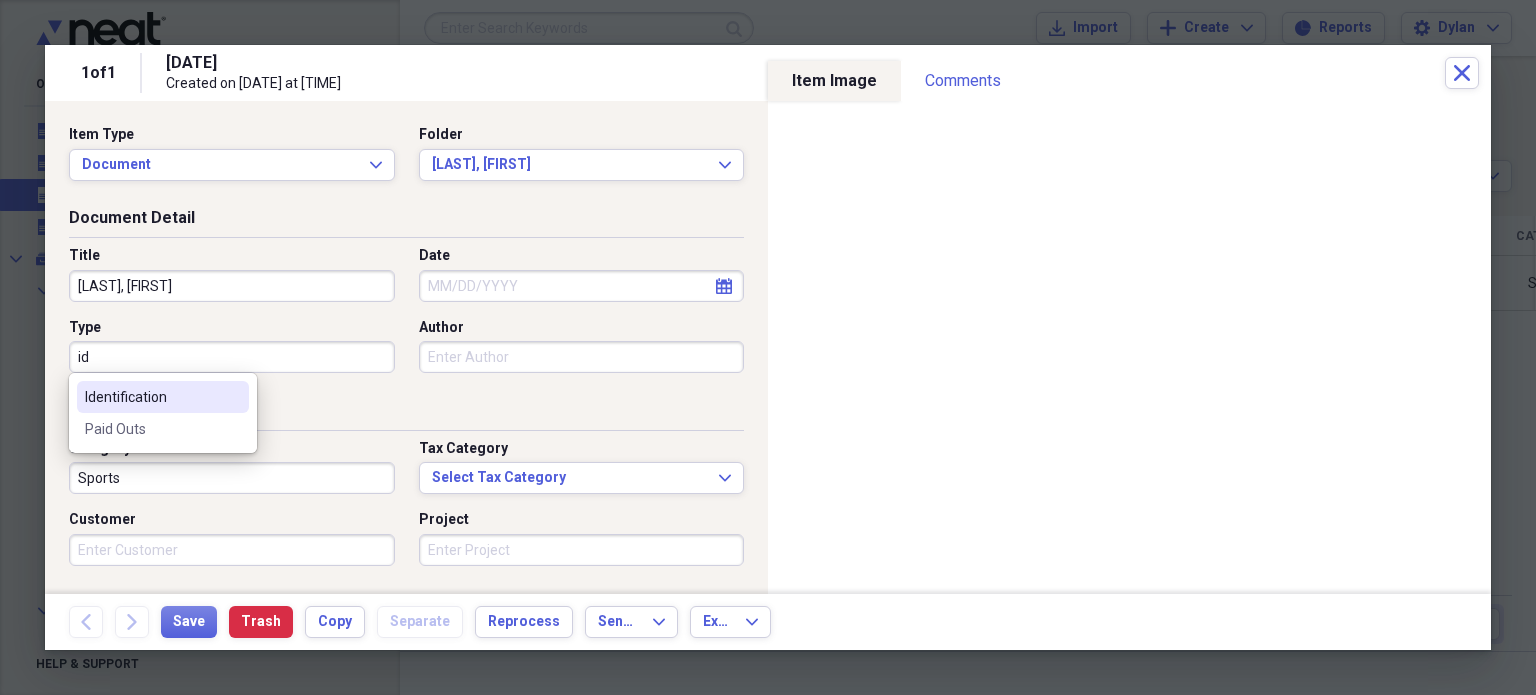 type on "Identification" 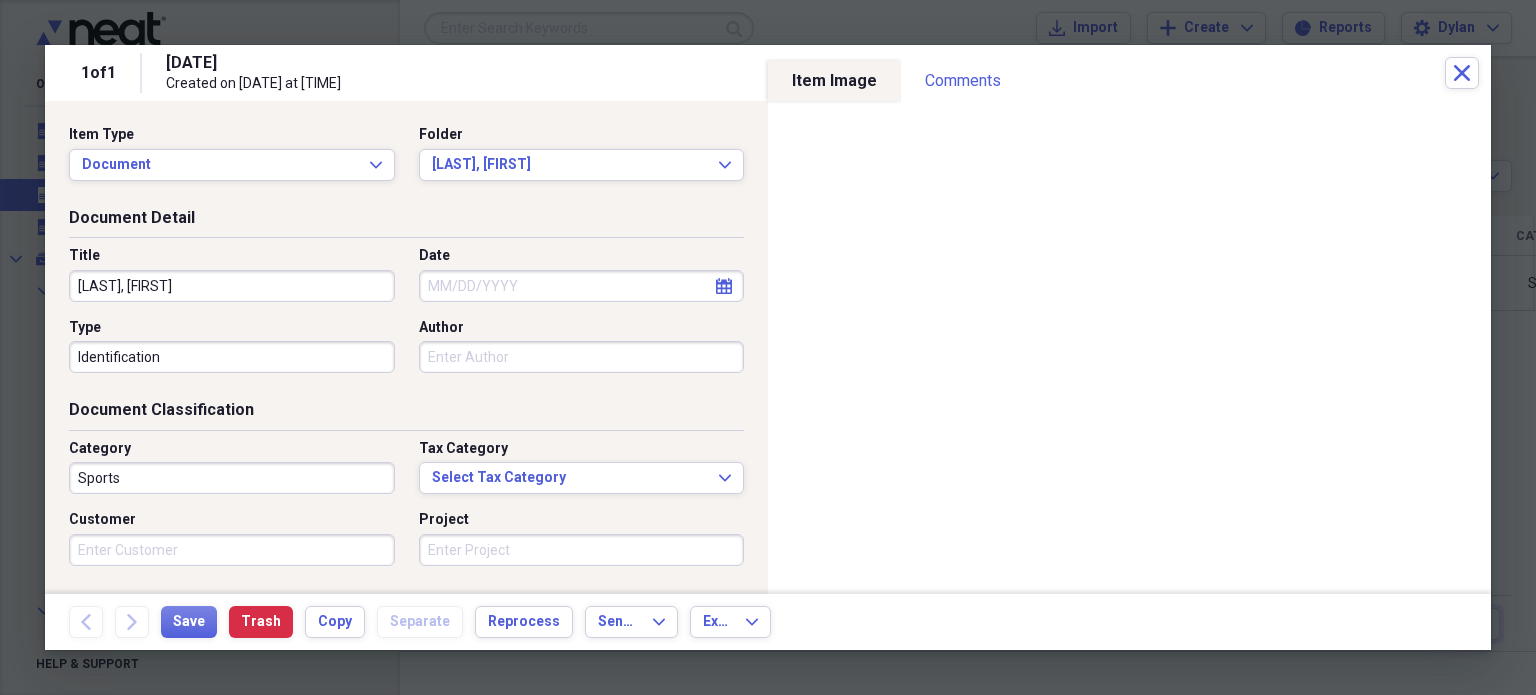 click on "Sports" at bounding box center (232, 478) 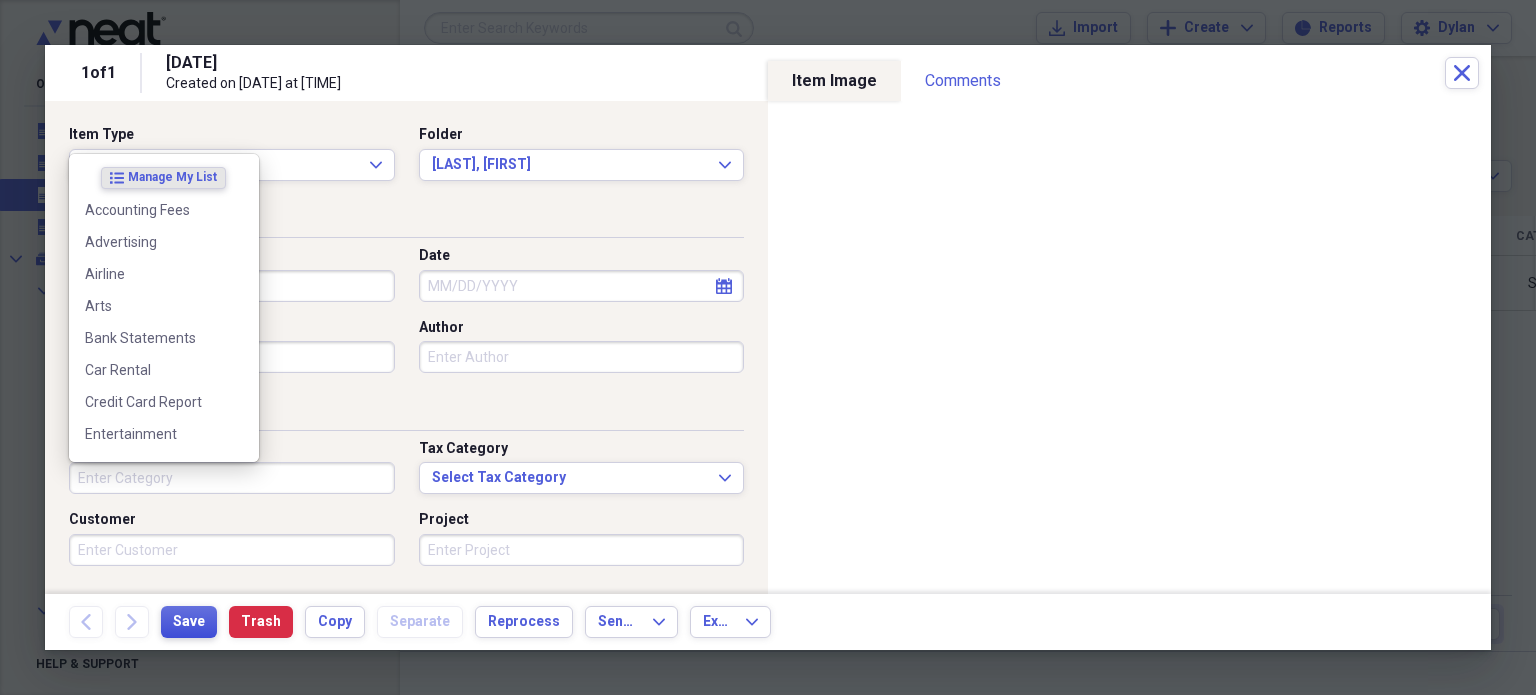 type 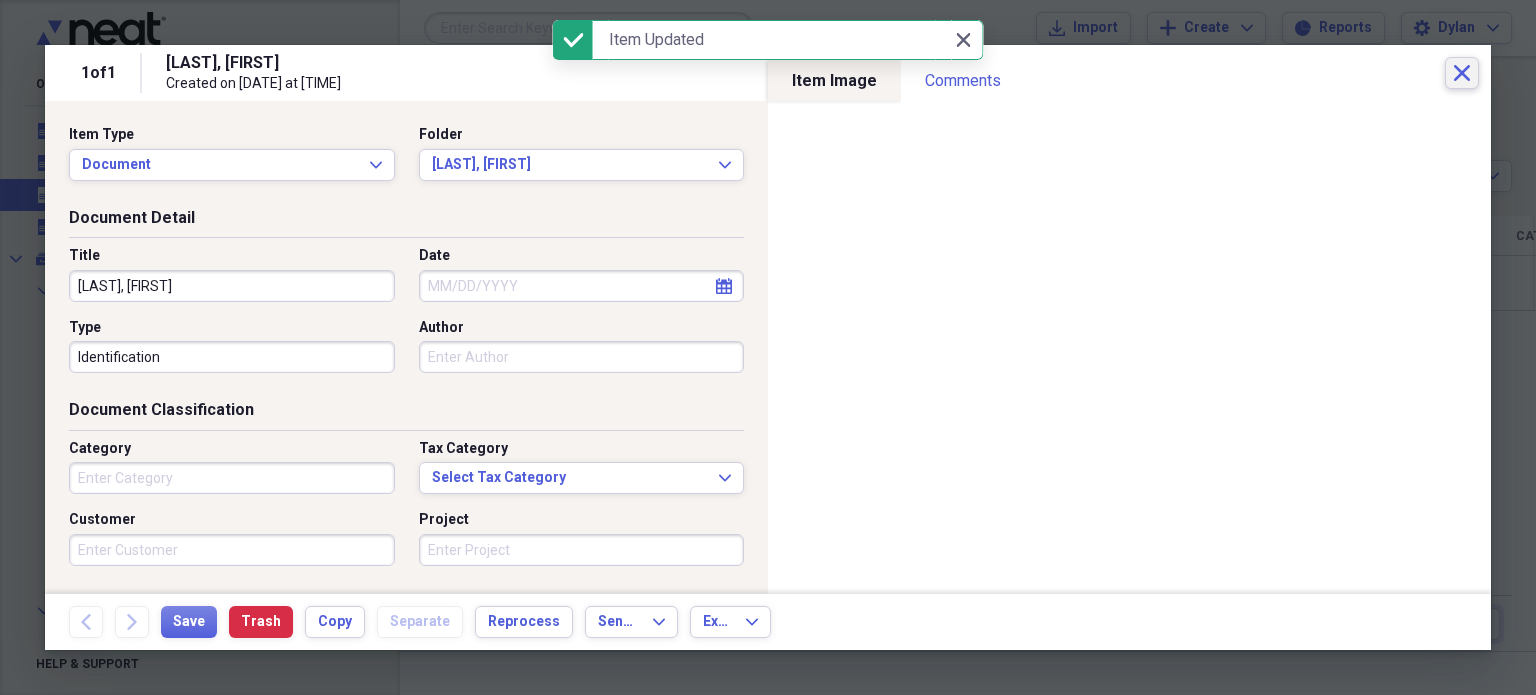 click on "Close" at bounding box center [1462, 73] 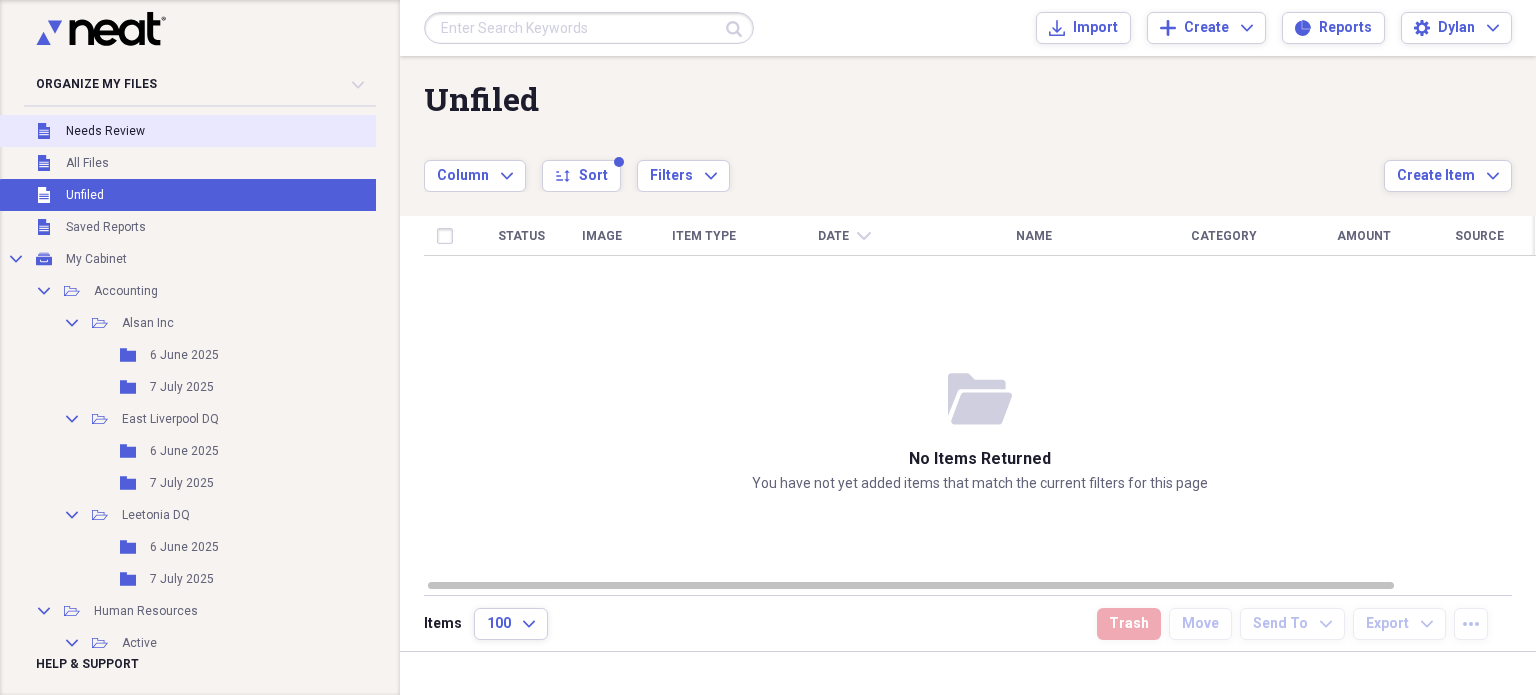 click on "Needs Review" at bounding box center (105, 131) 